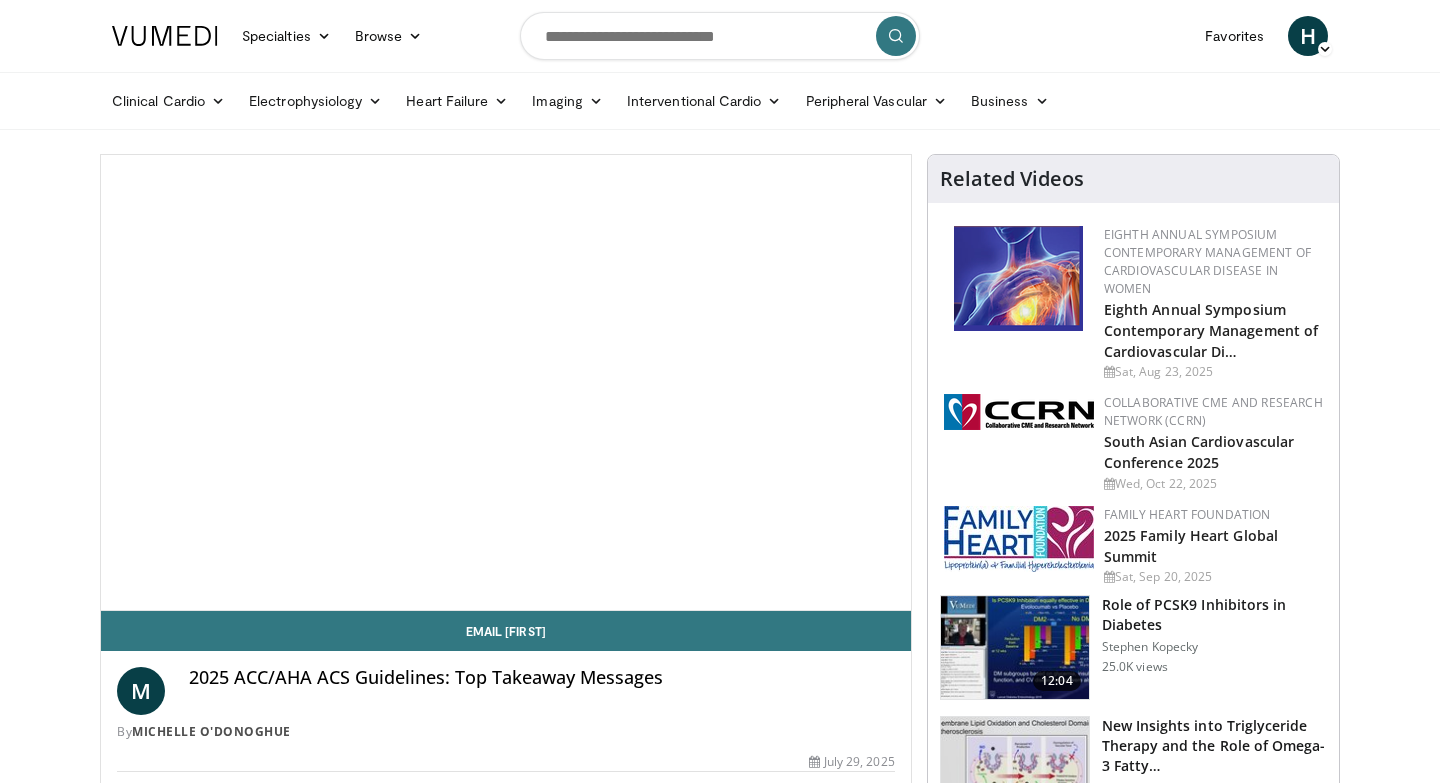 scroll, scrollTop: 0, scrollLeft: 0, axis: both 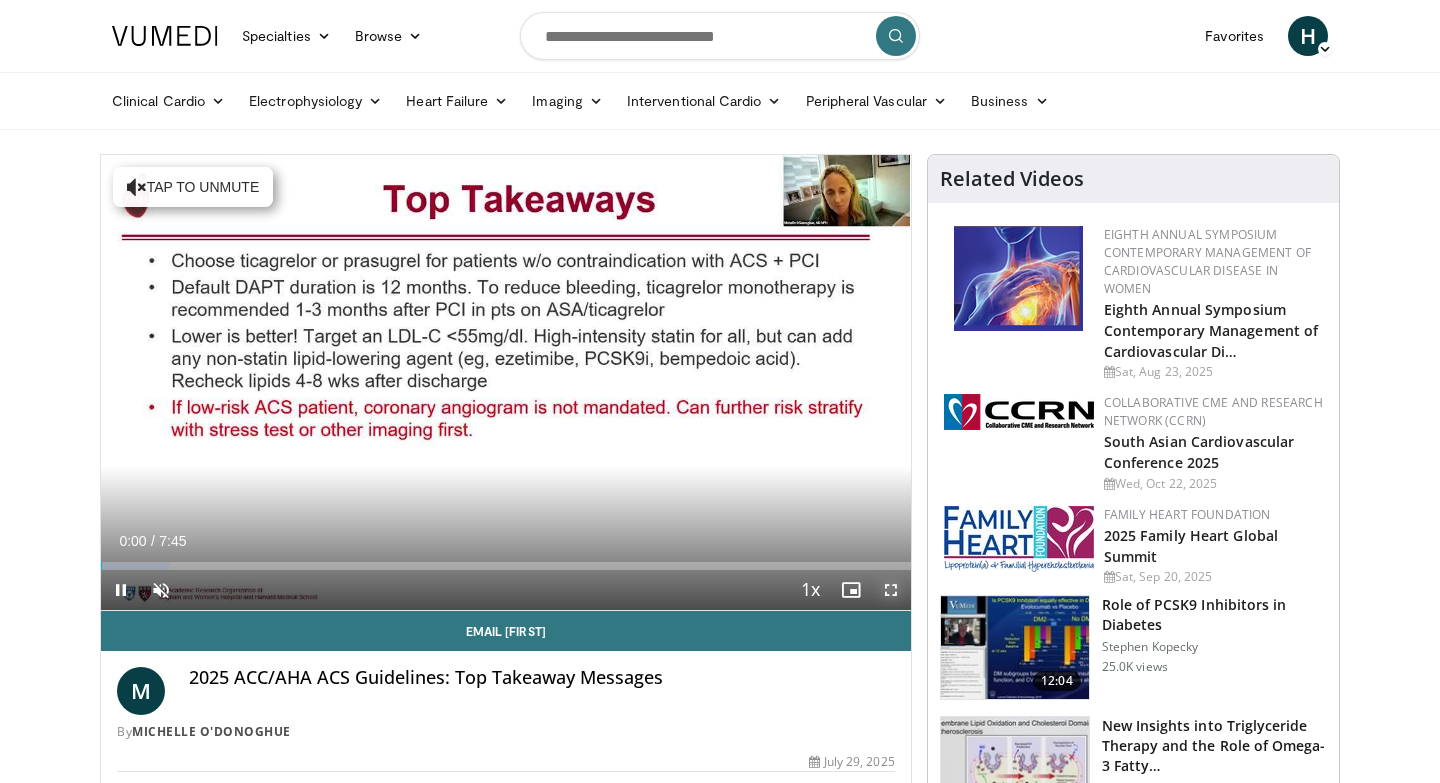 click at bounding box center [891, 590] 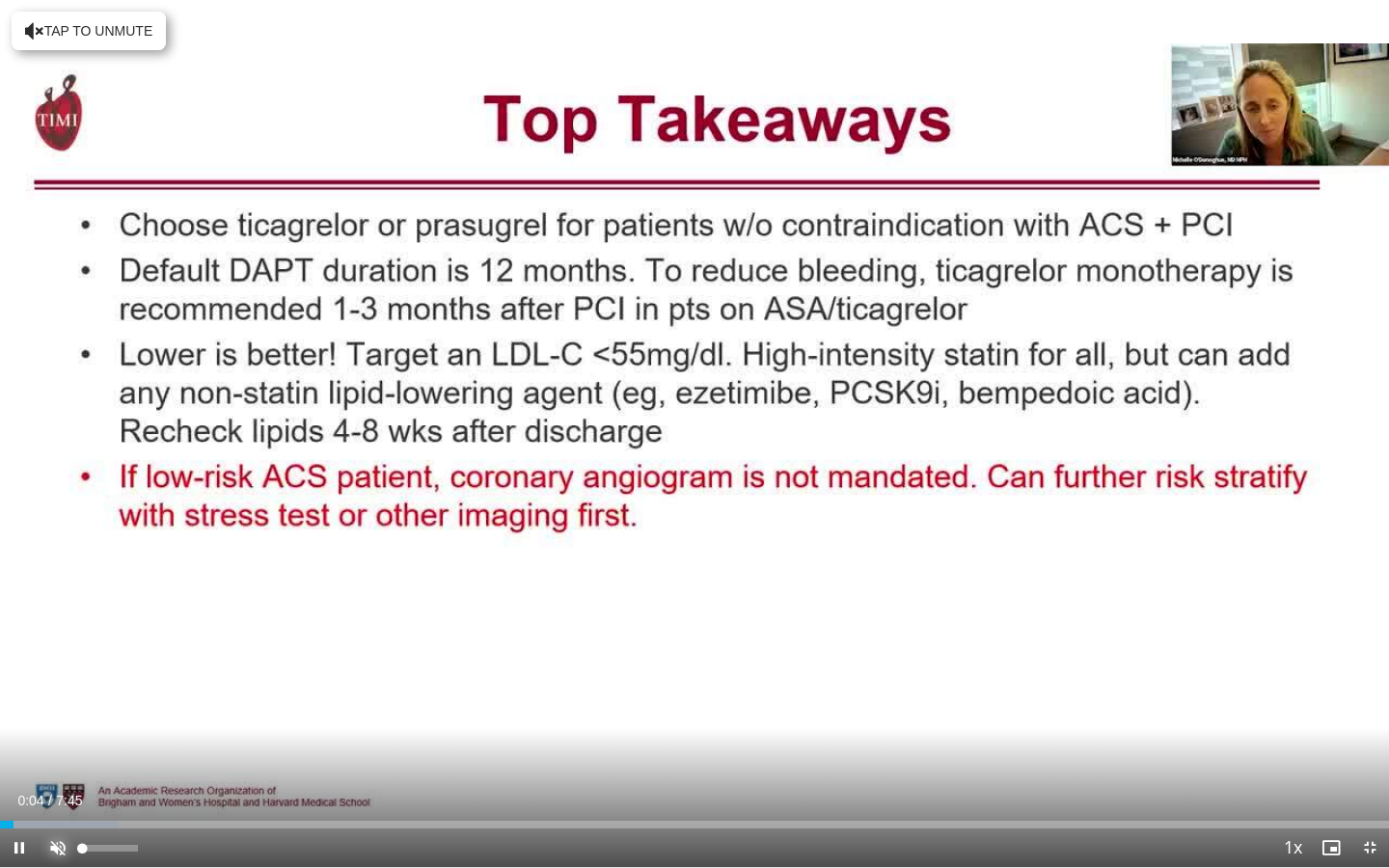 click at bounding box center (58, 848) 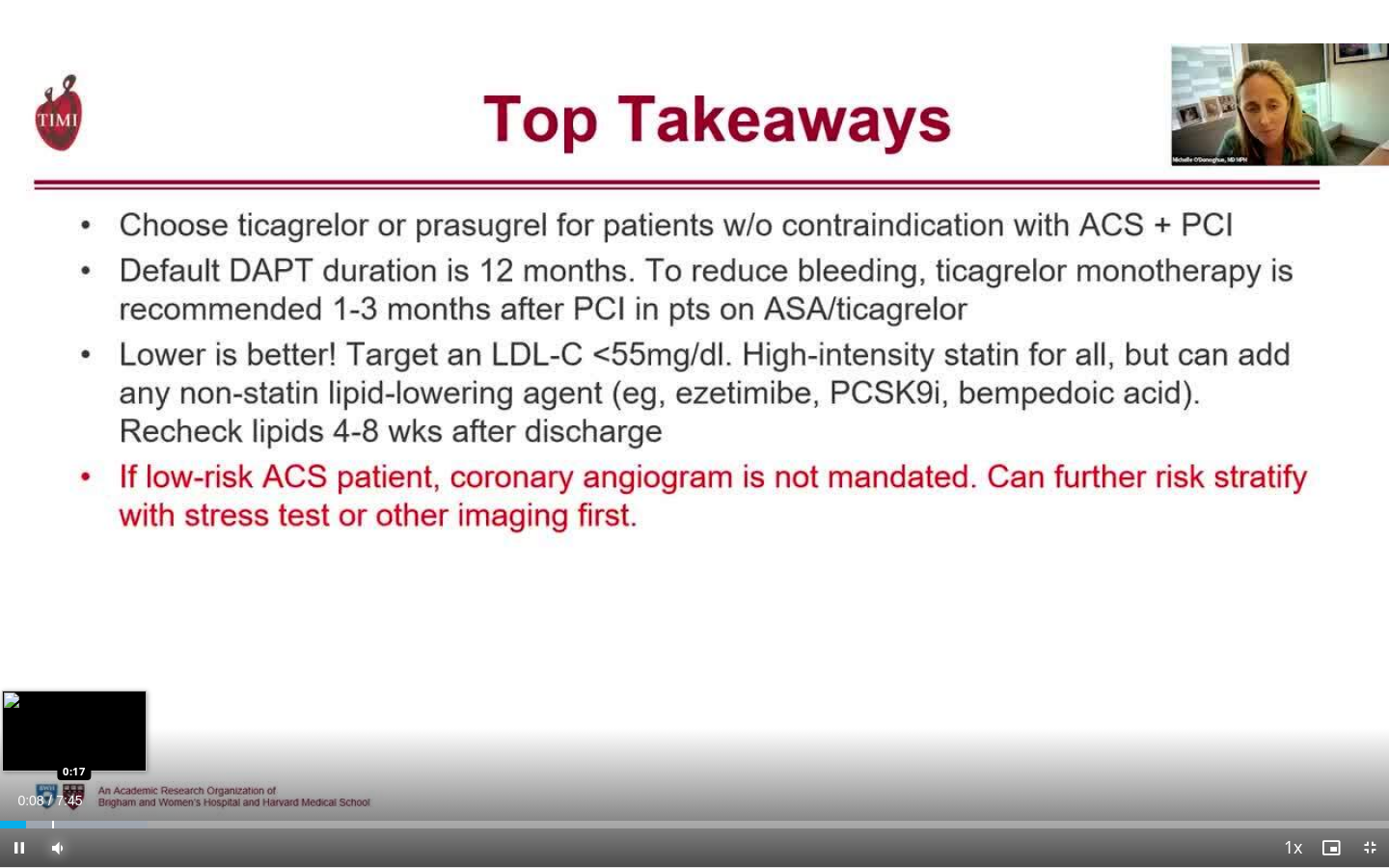 click at bounding box center (53, 825) 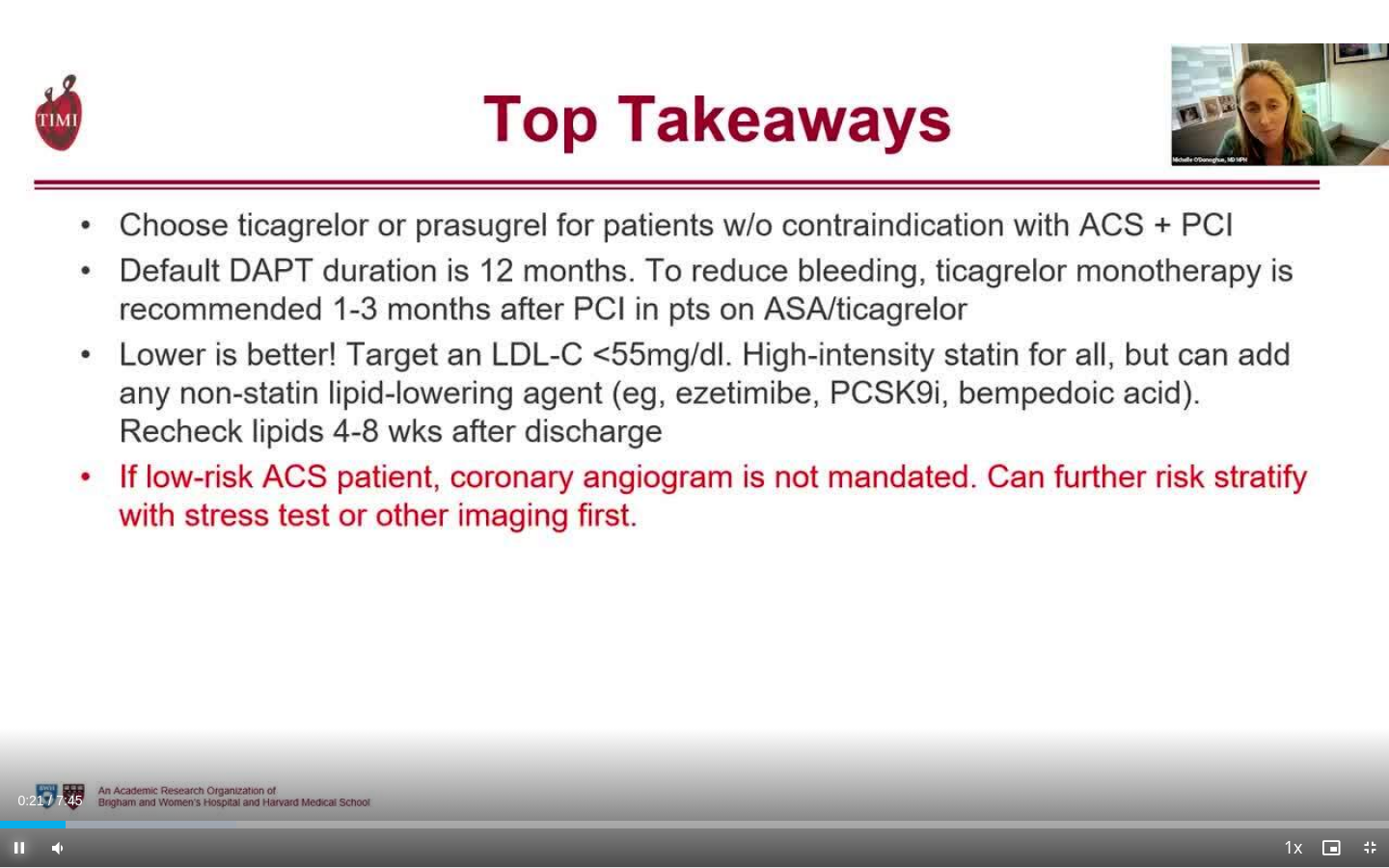 click at bounding box center [19, 848] 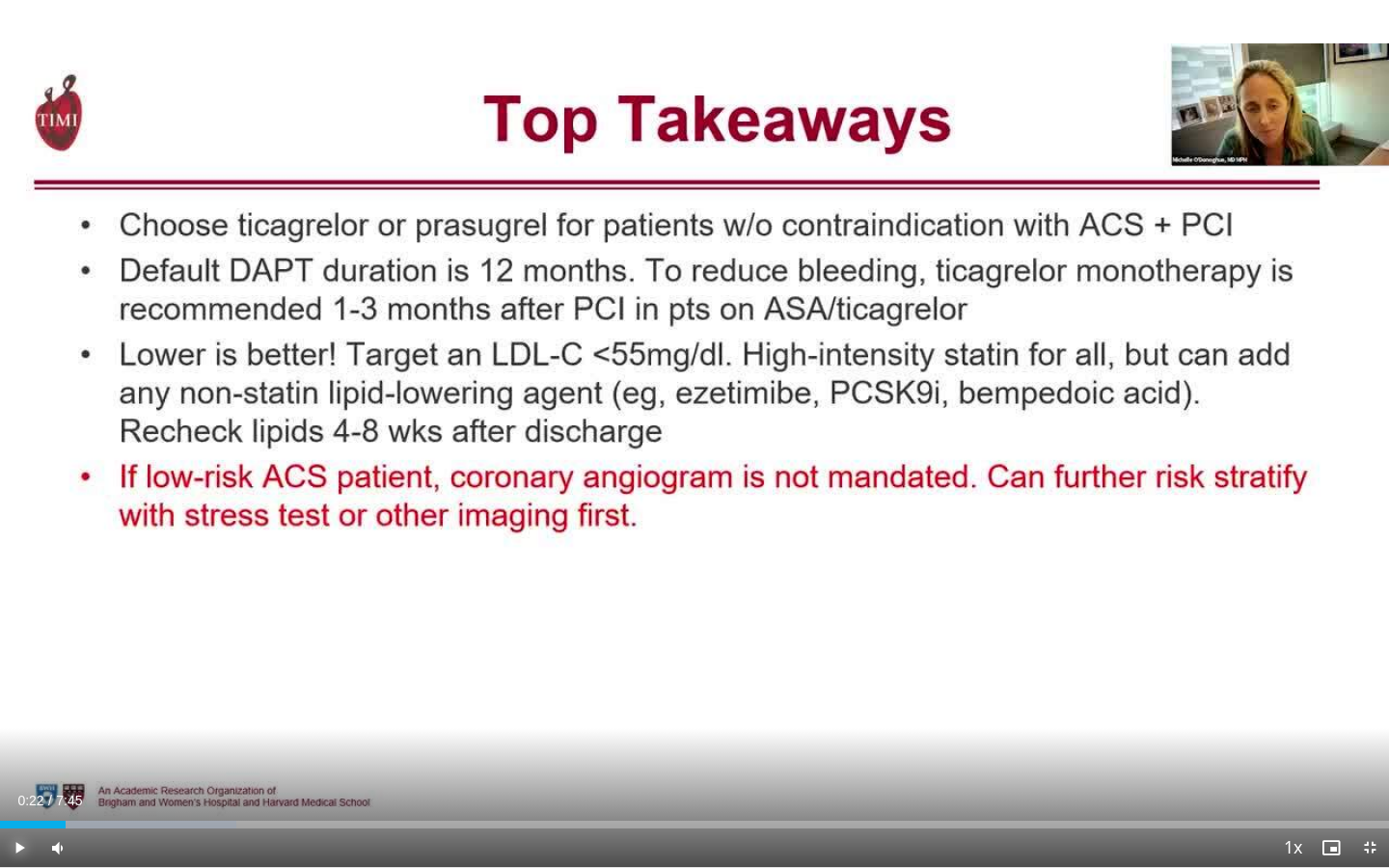 click at bounding box center [19, 848] 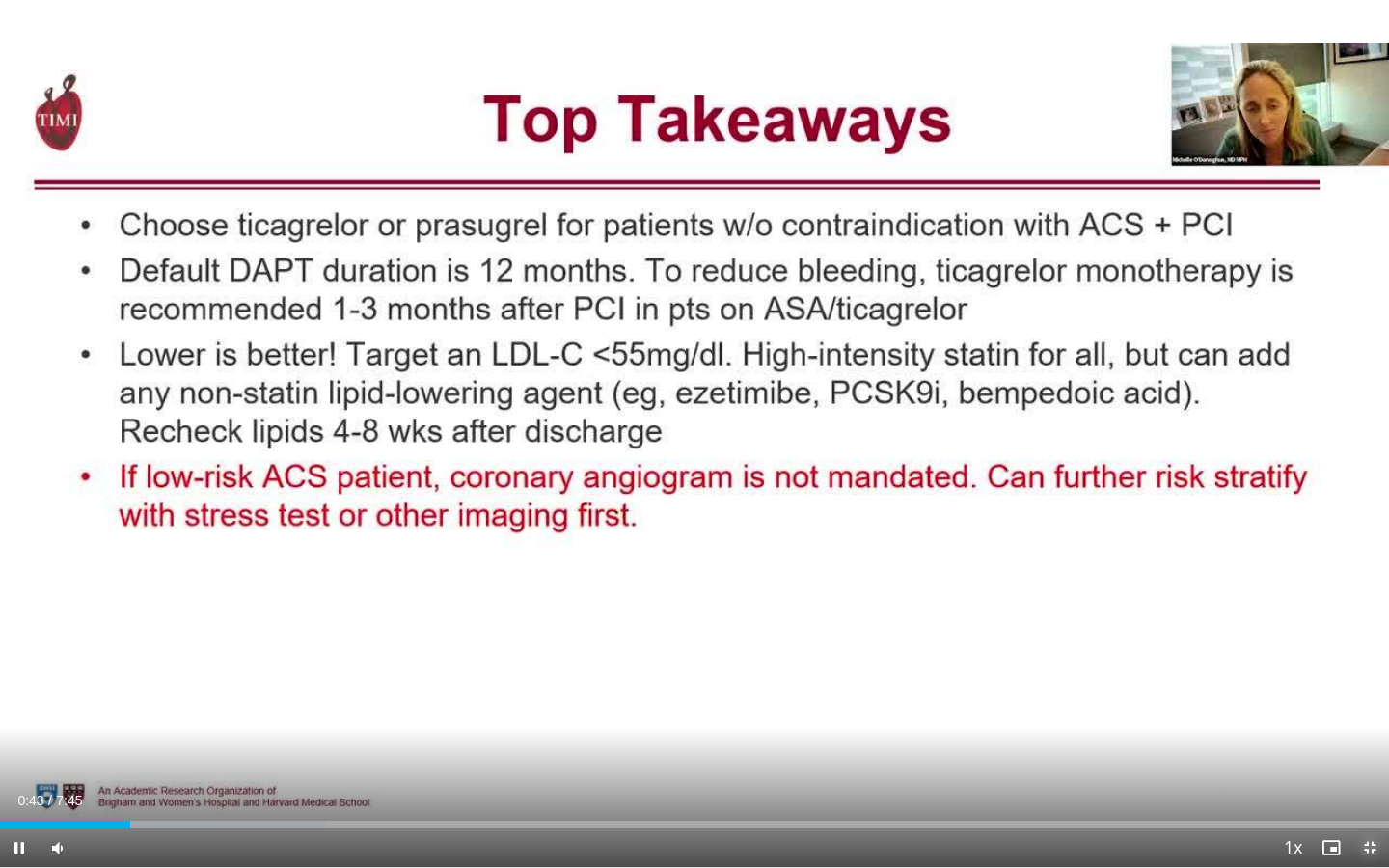 click at bounding box center [1370, 848] 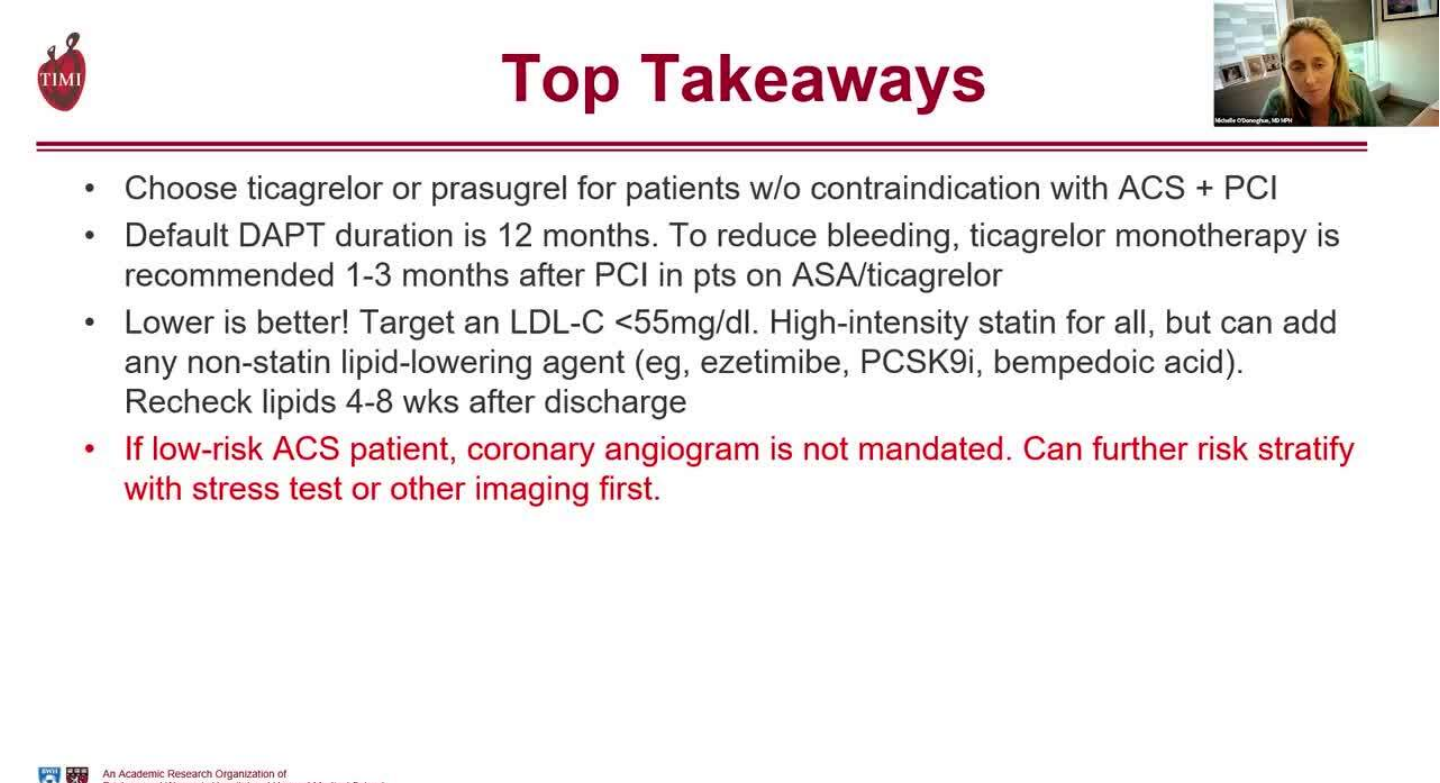 scroll, scrollTop: 86, scrollLeft: 0, axis: vertical 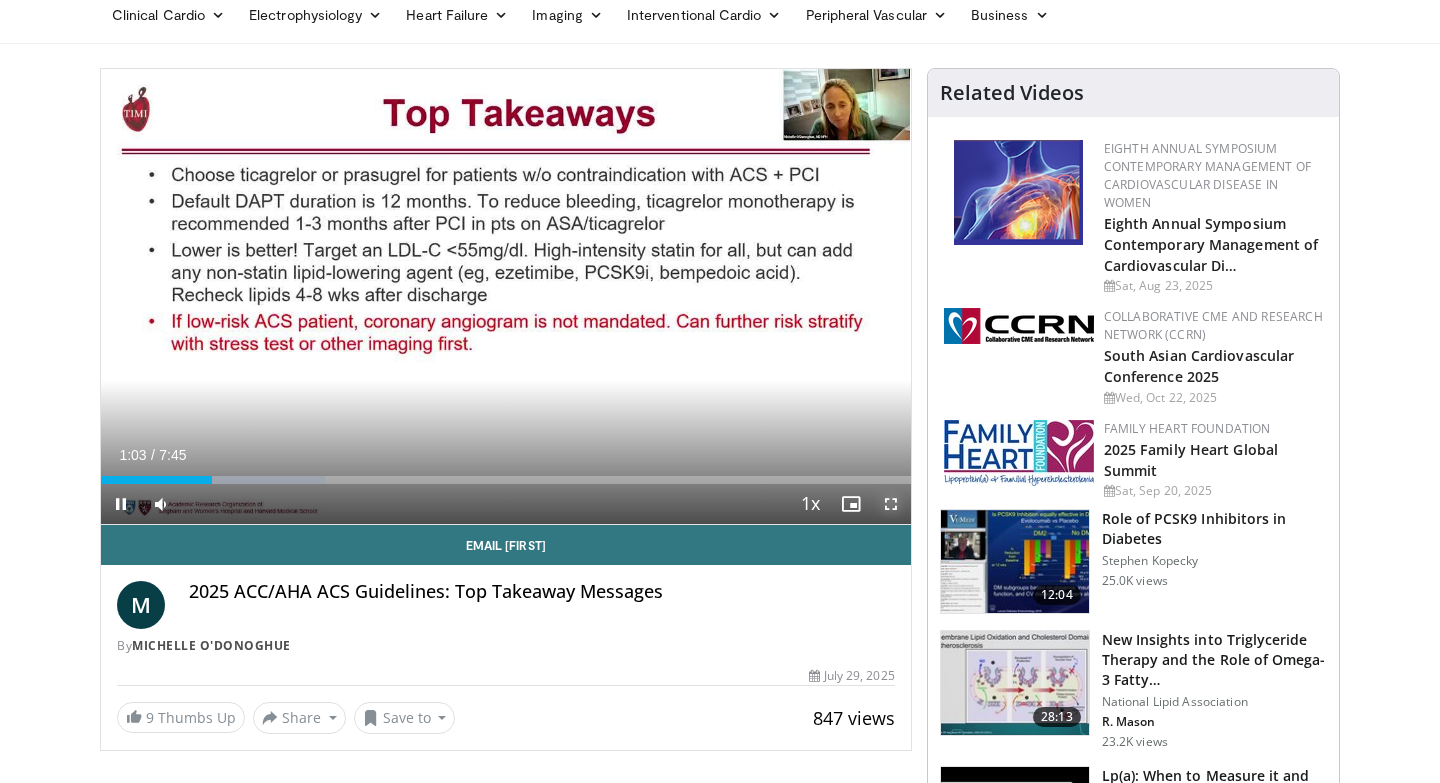 click at bounding box center (891, 504) 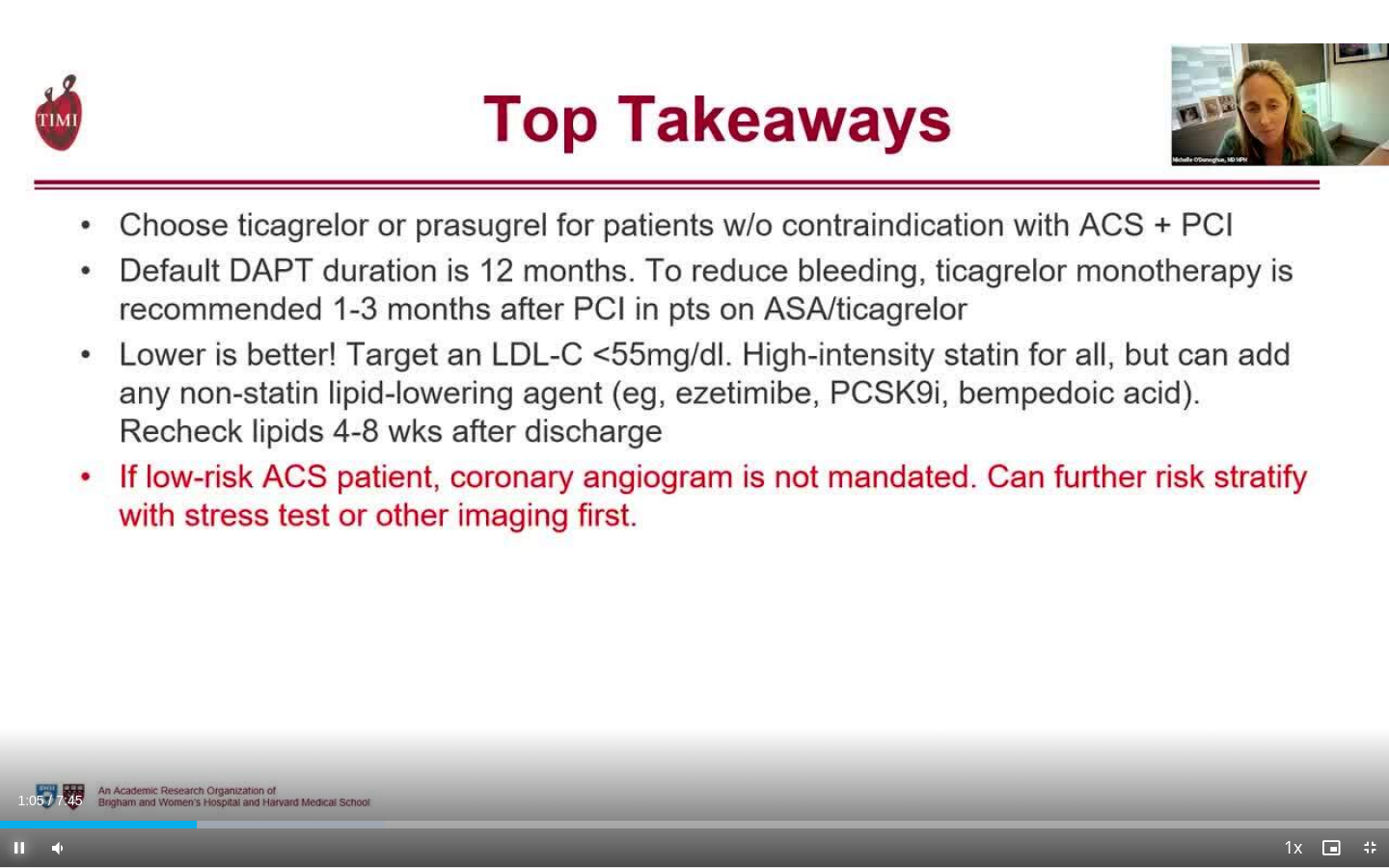 click at bounding box center (19, 848) 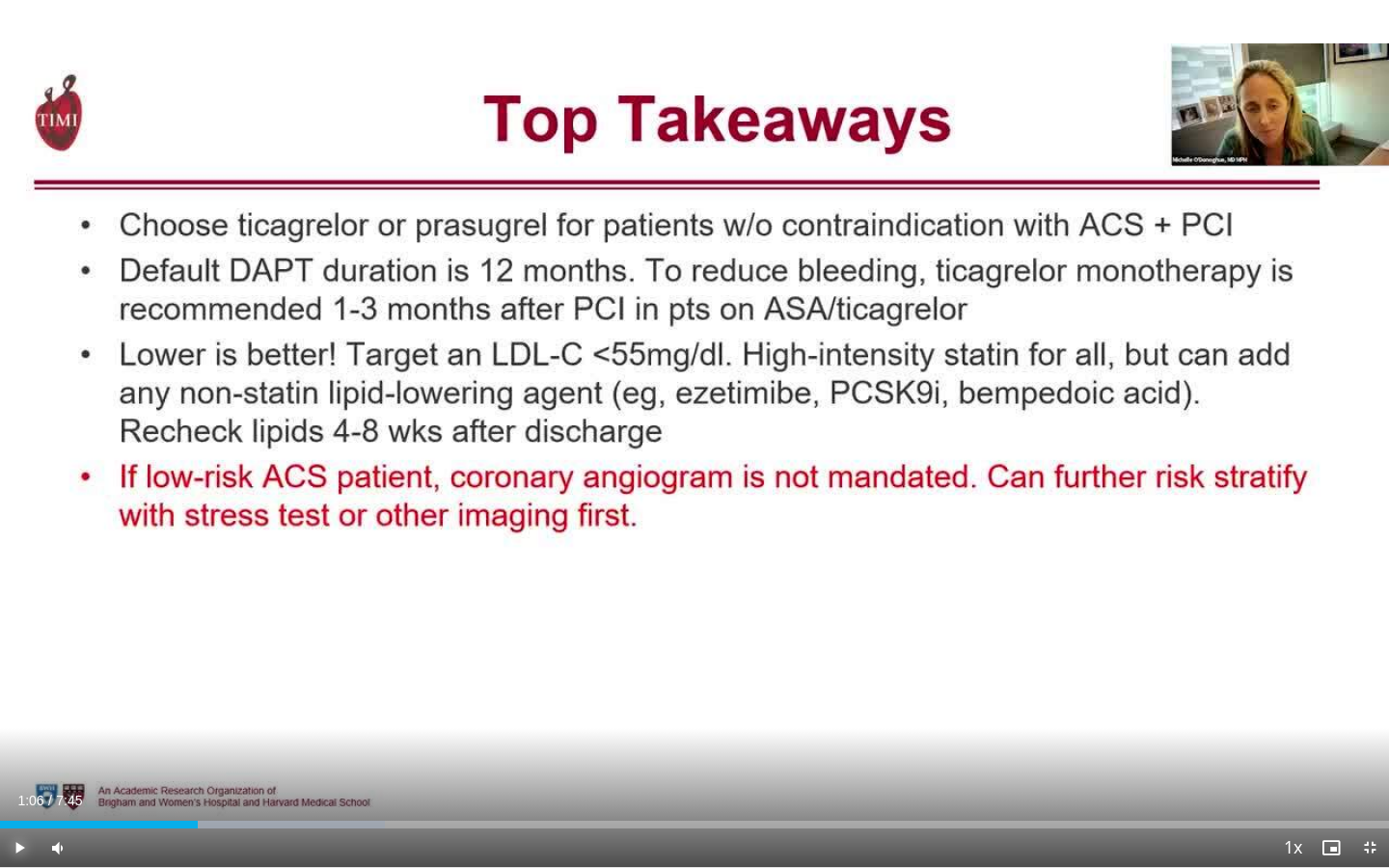 click at bounding box center [19, 848] 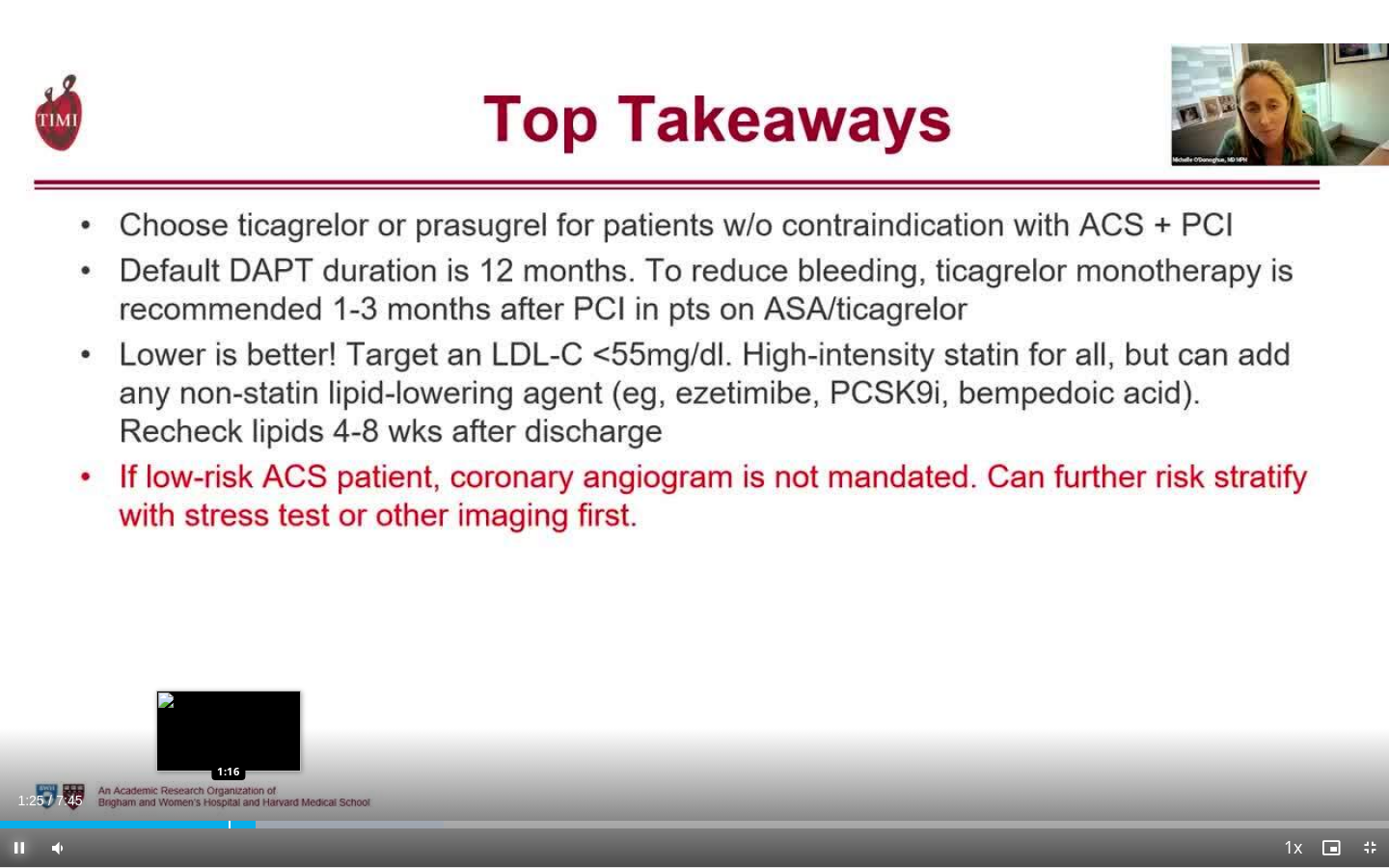click at bounding box center [230, 825] 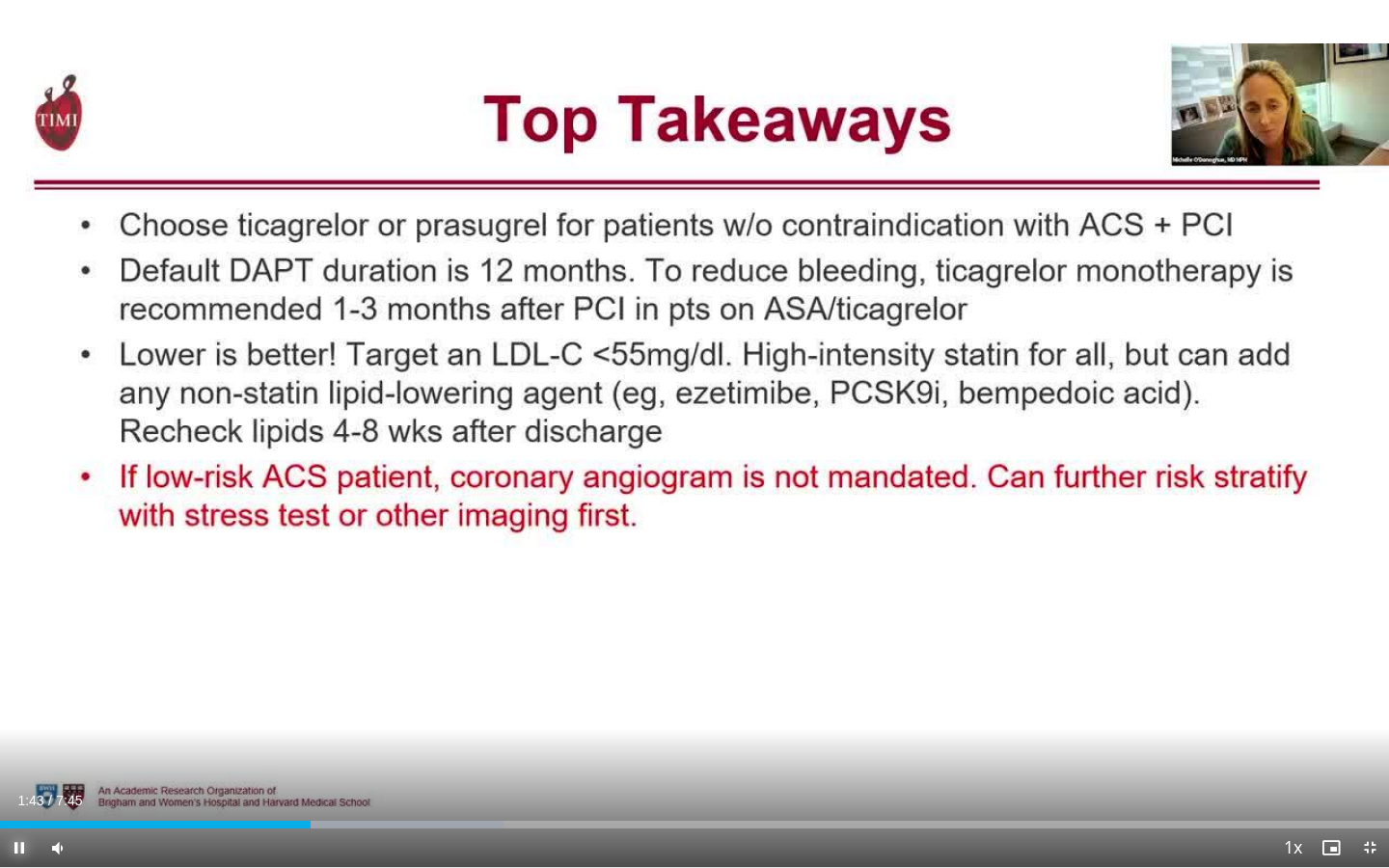 click at bounding box center [19, 848] 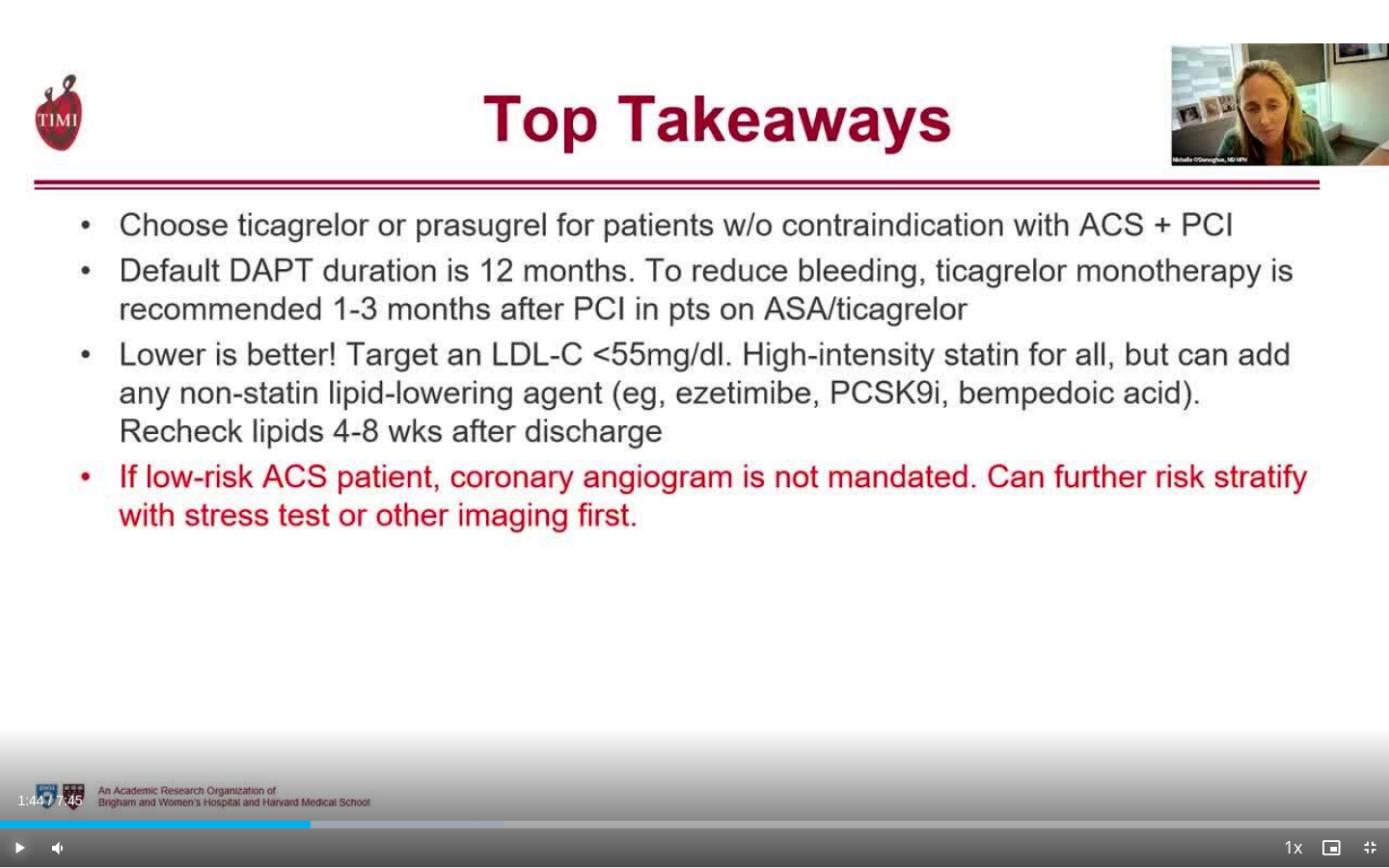 click at bounding box center (19, 848) 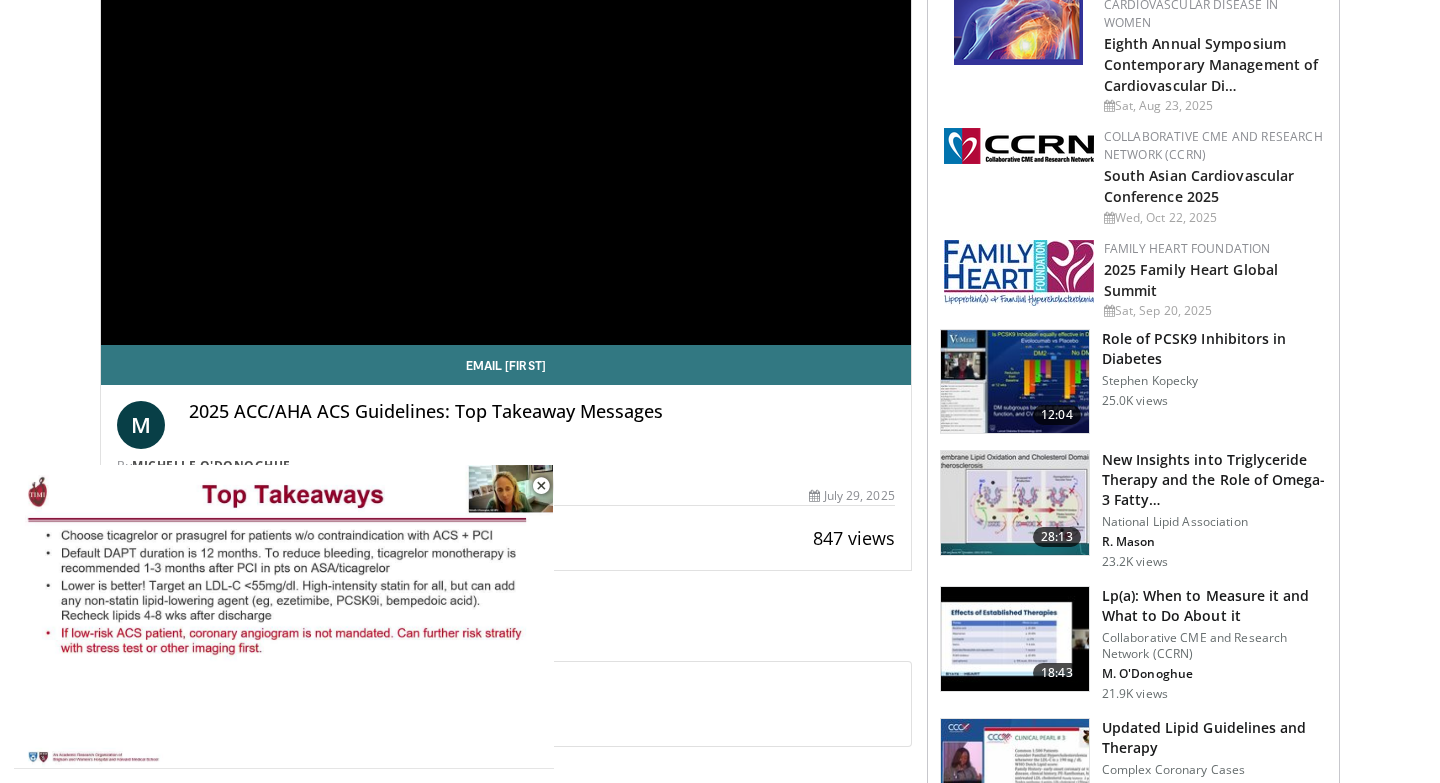 scroll, scrollTop: 278, scrollLeft: 0, axis: vertical 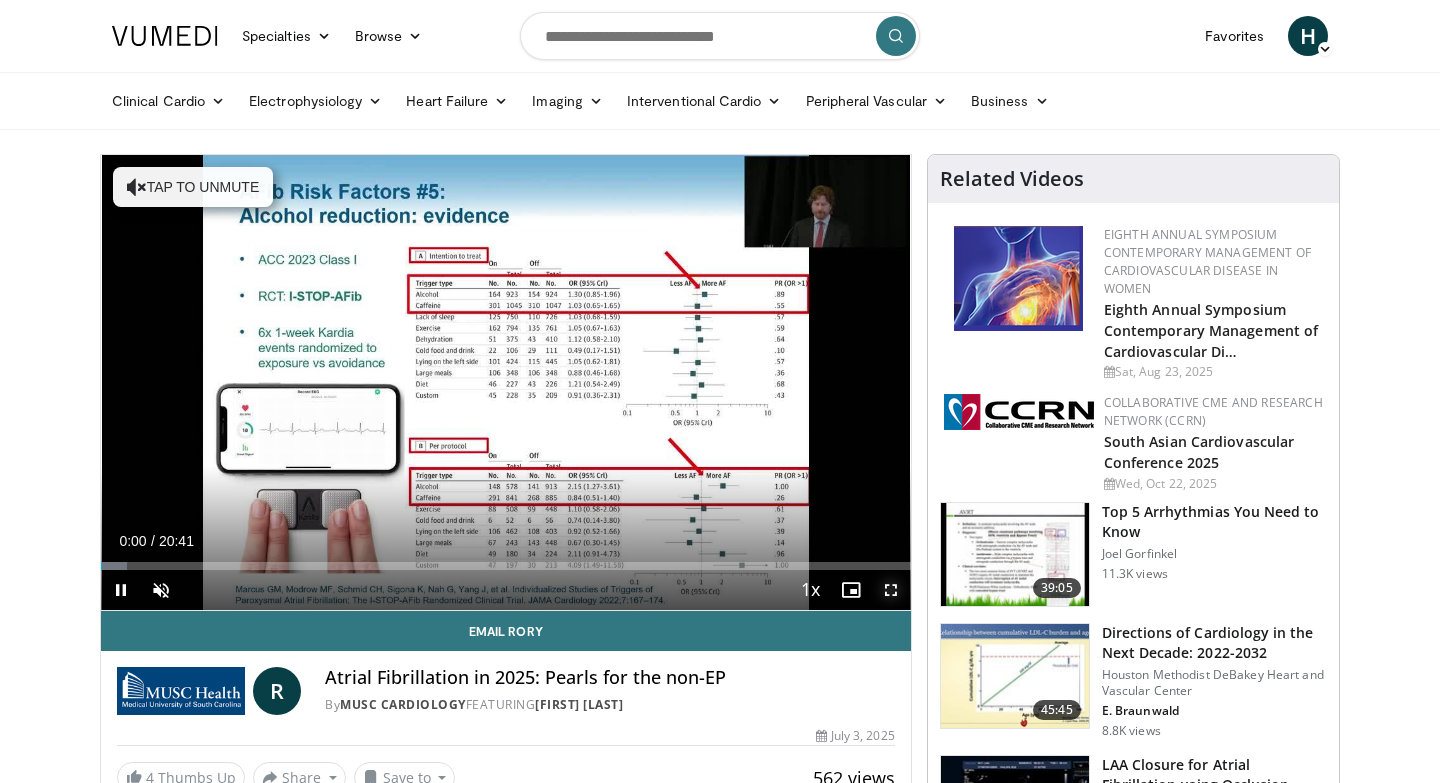 click at bounding box center [891, 590] 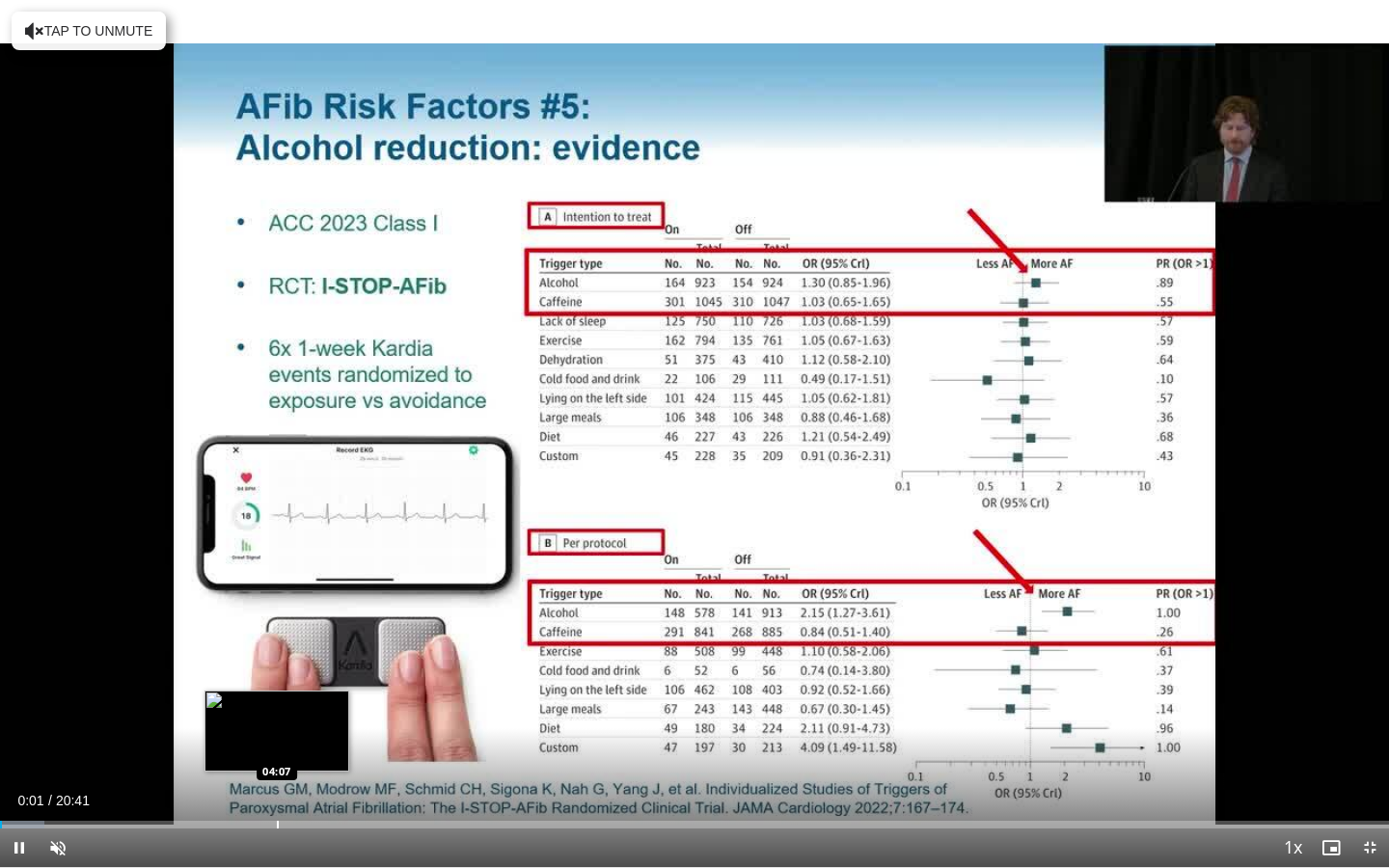 click at bounding box center (278, 825) 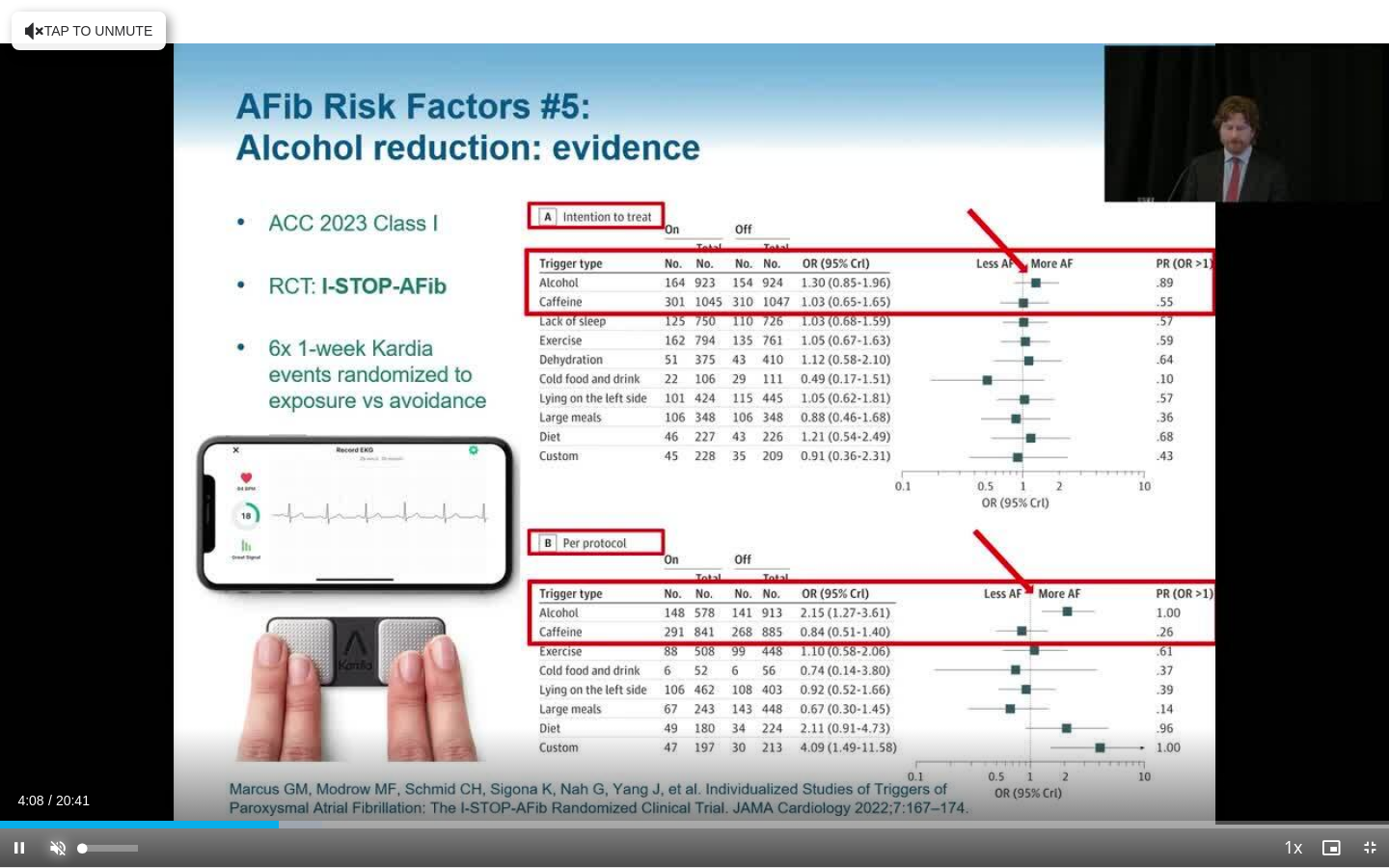 click at bounding box center (58, 848) 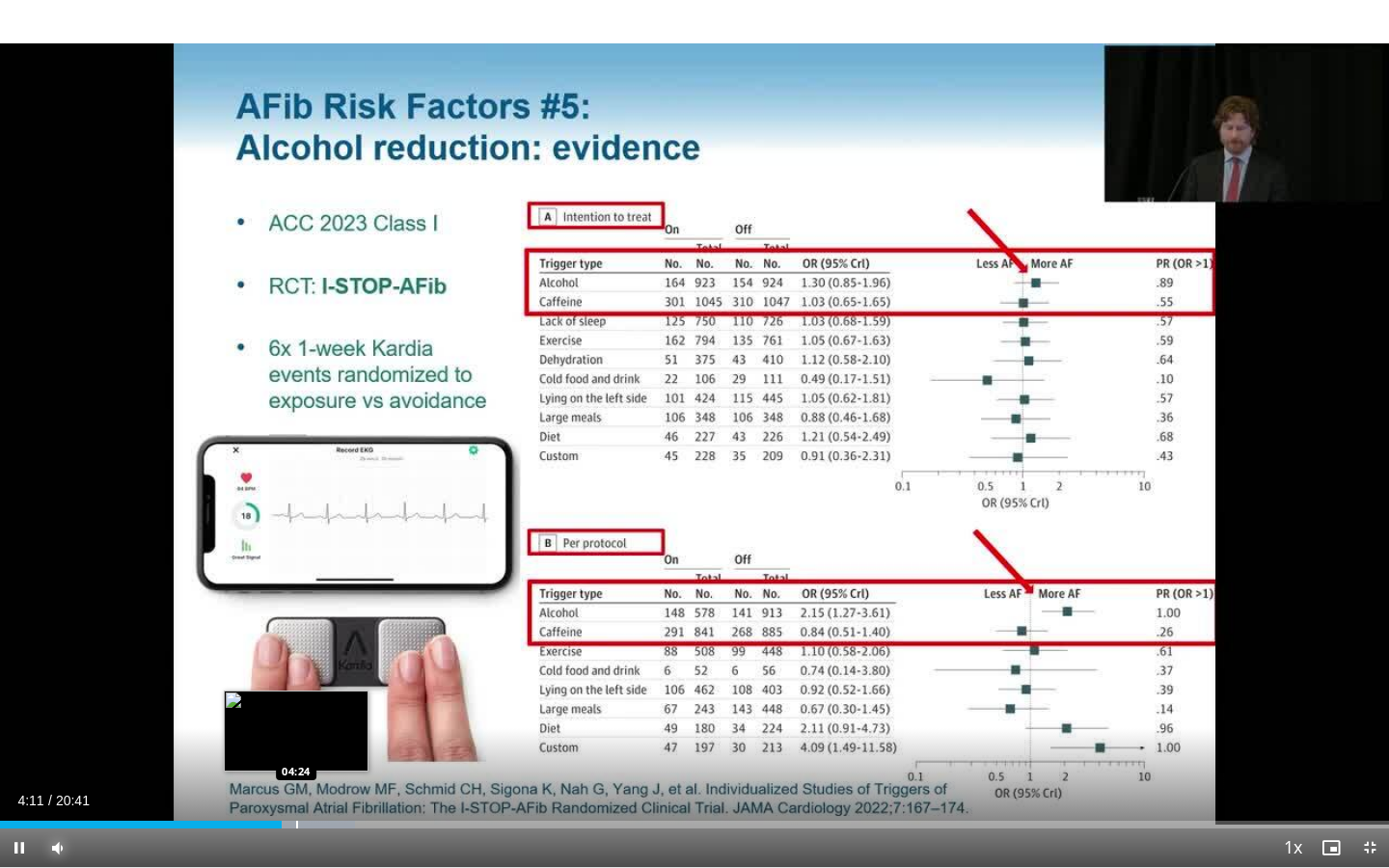 click at bounding box center (297, 825) 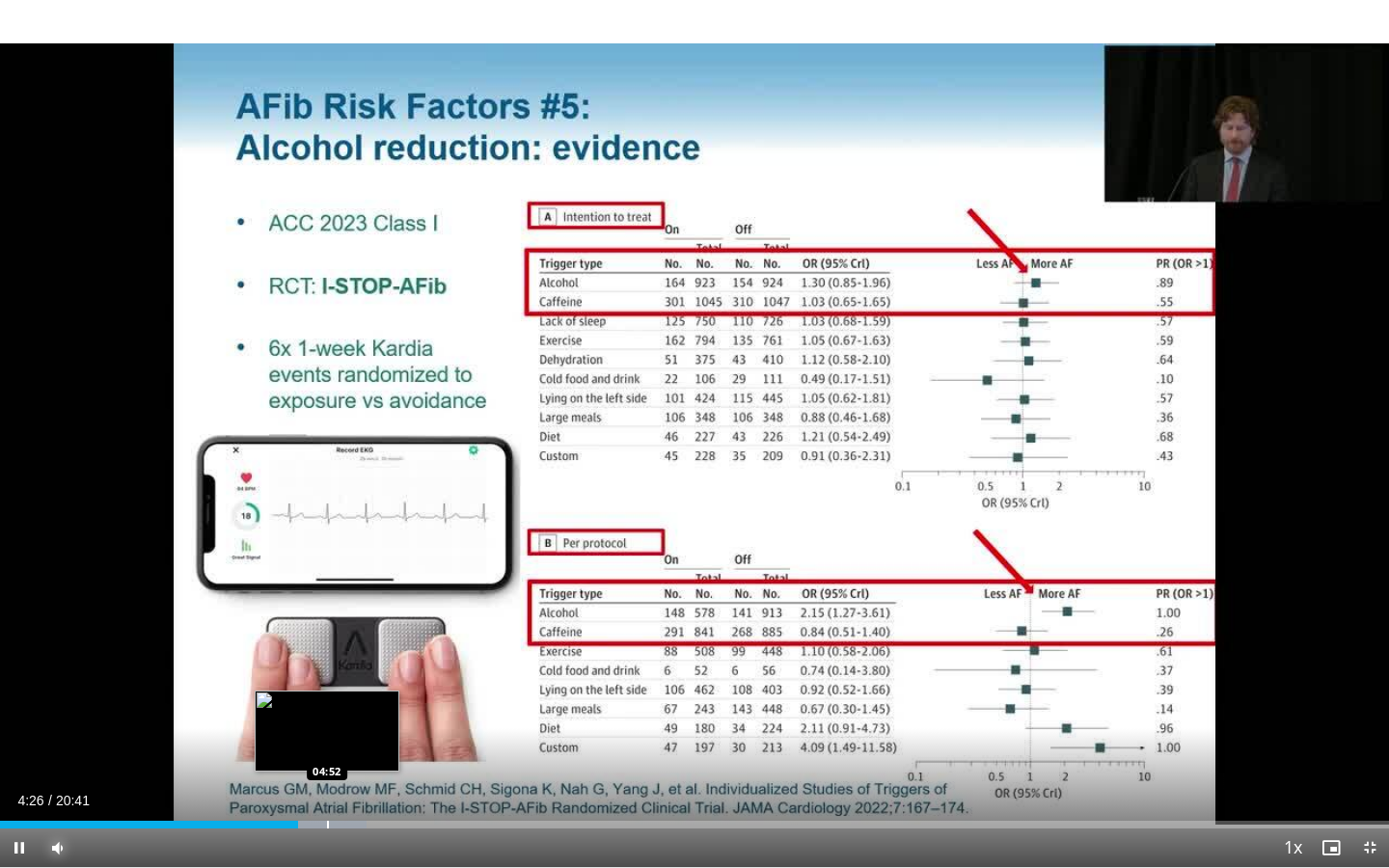 click at bounding box center [328, 825] 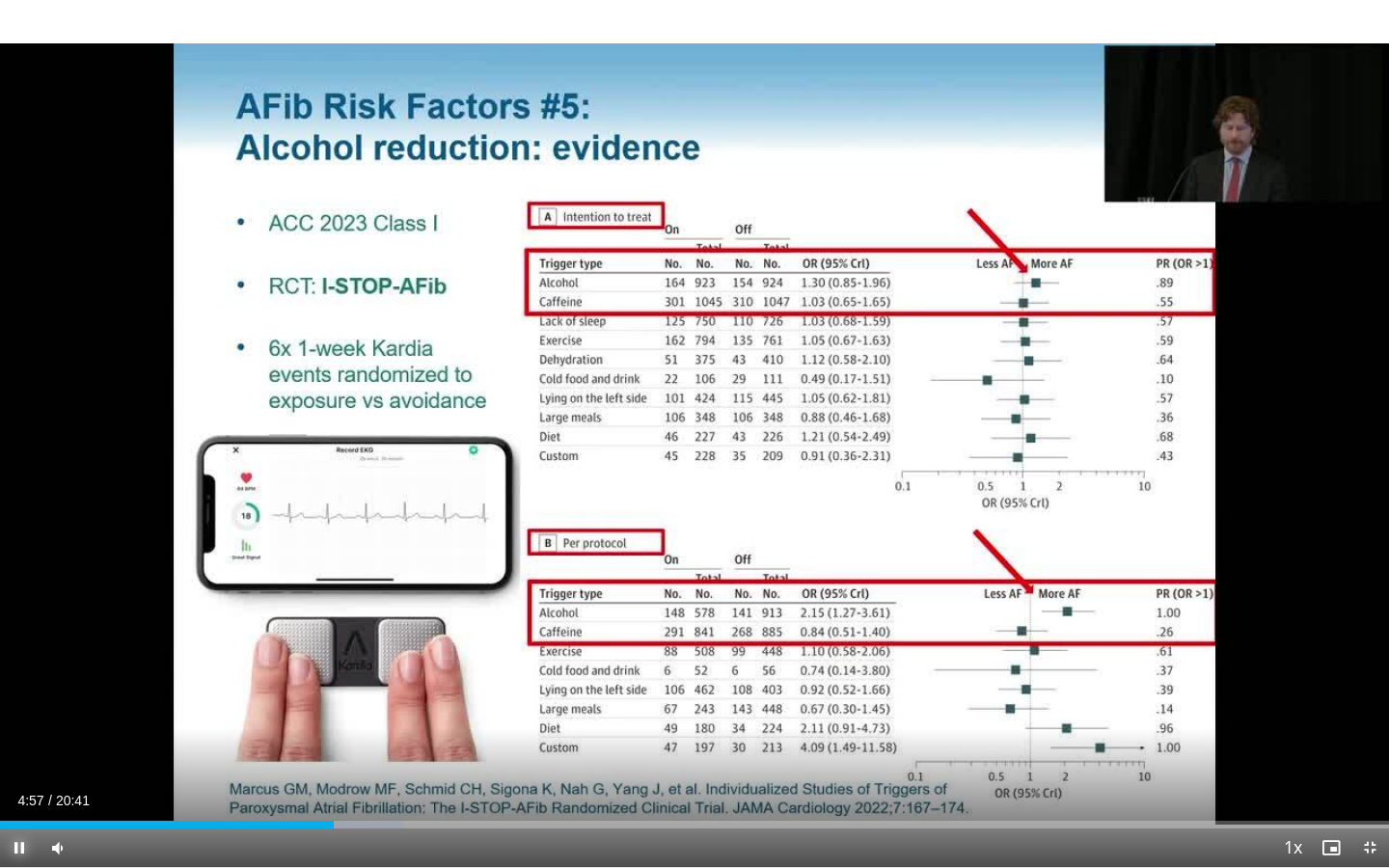 click at bounding box center (19, 848) 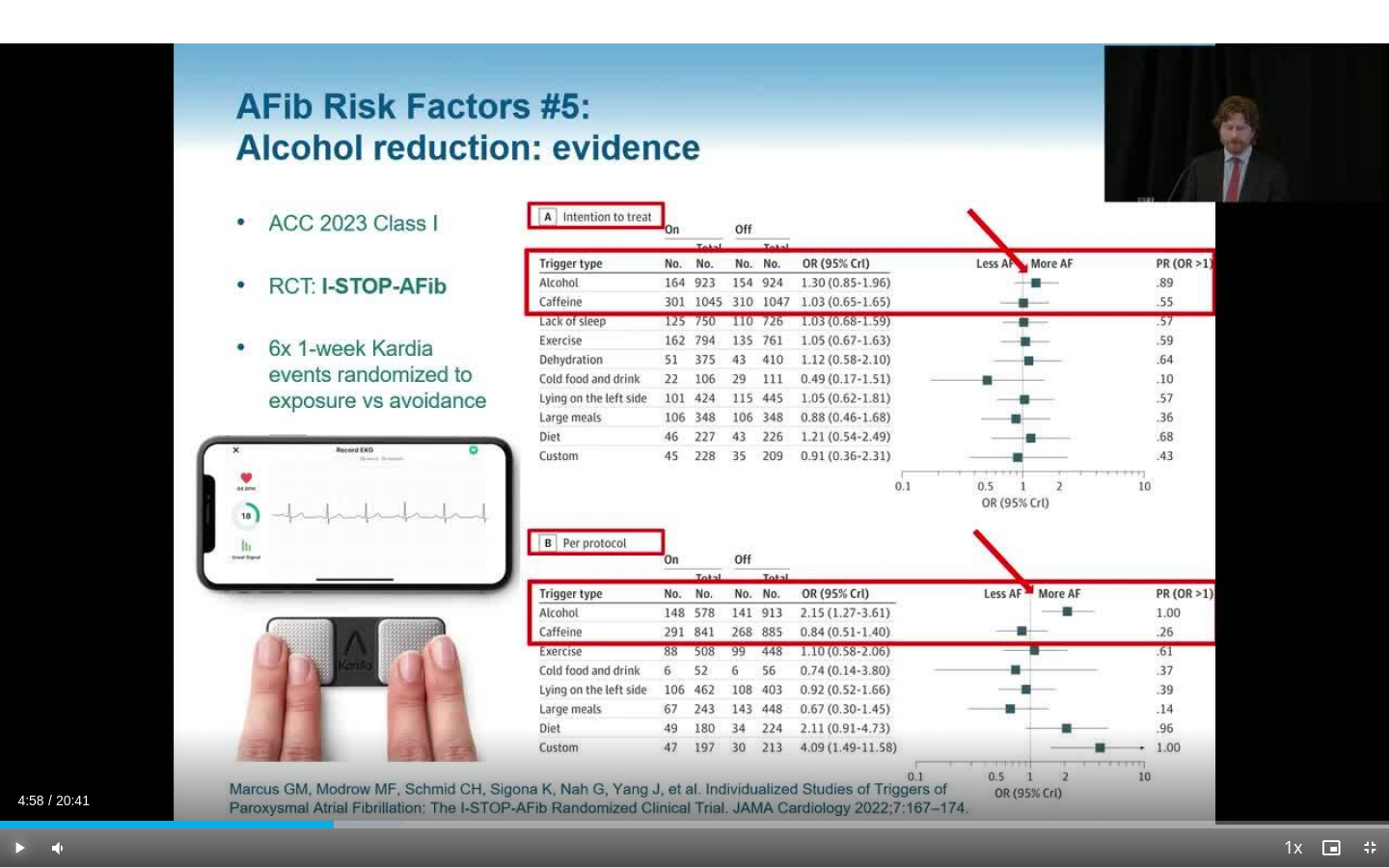 click at bounding box center [19, 848] 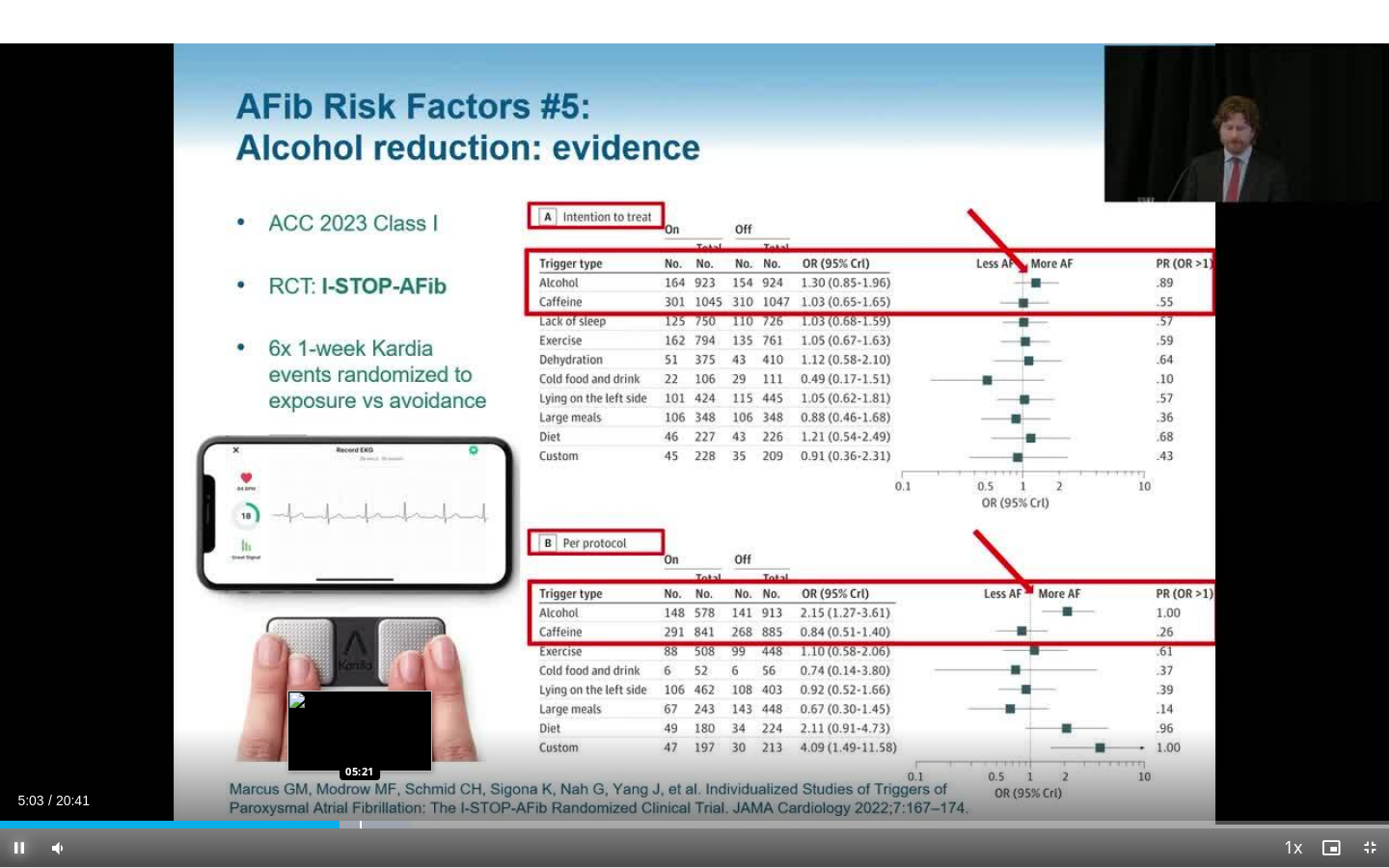click on "Loaded :  29.57% 05:03 05:21" at bounding box center (694, 819) 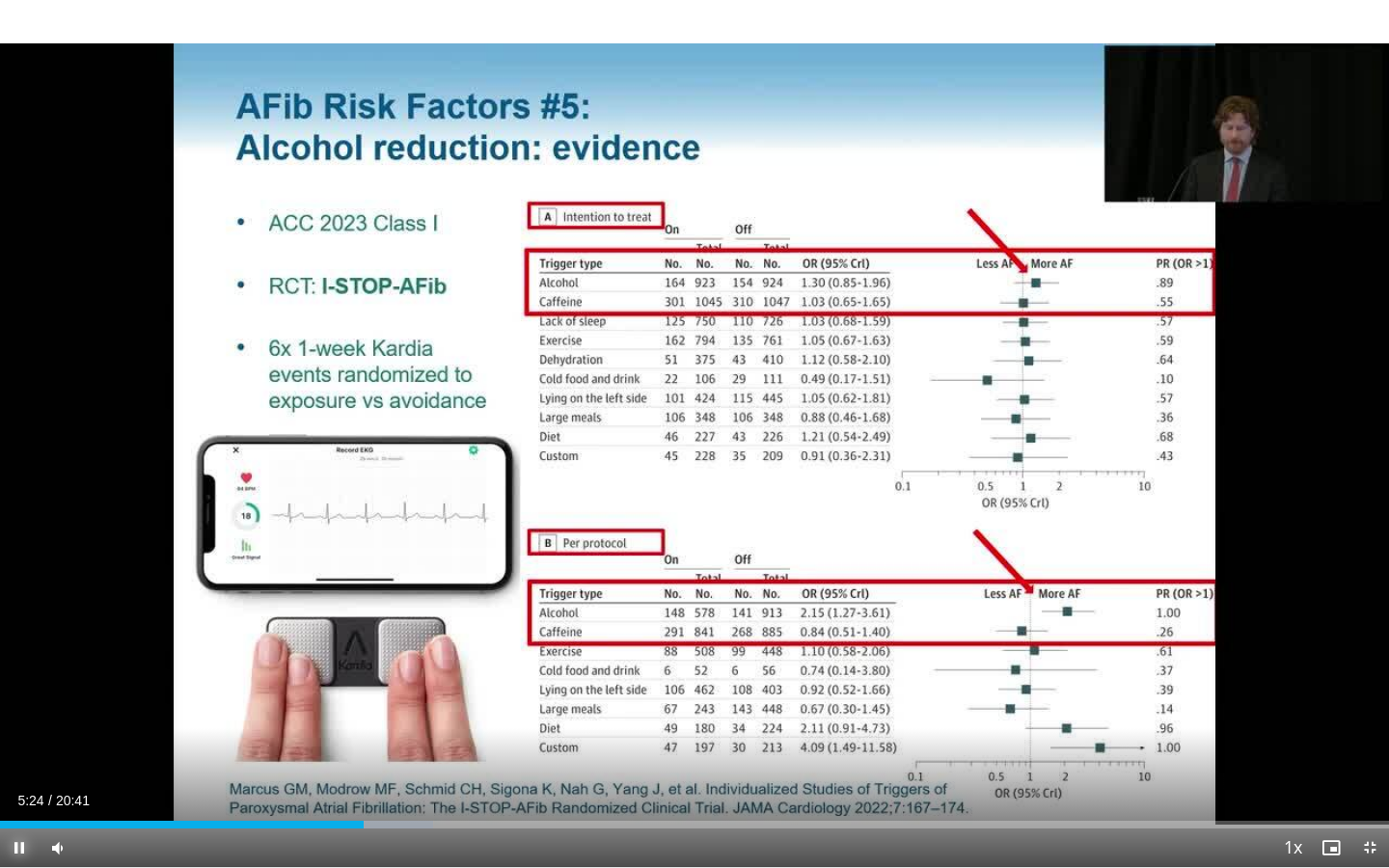 click at bounding box center (19, 848) 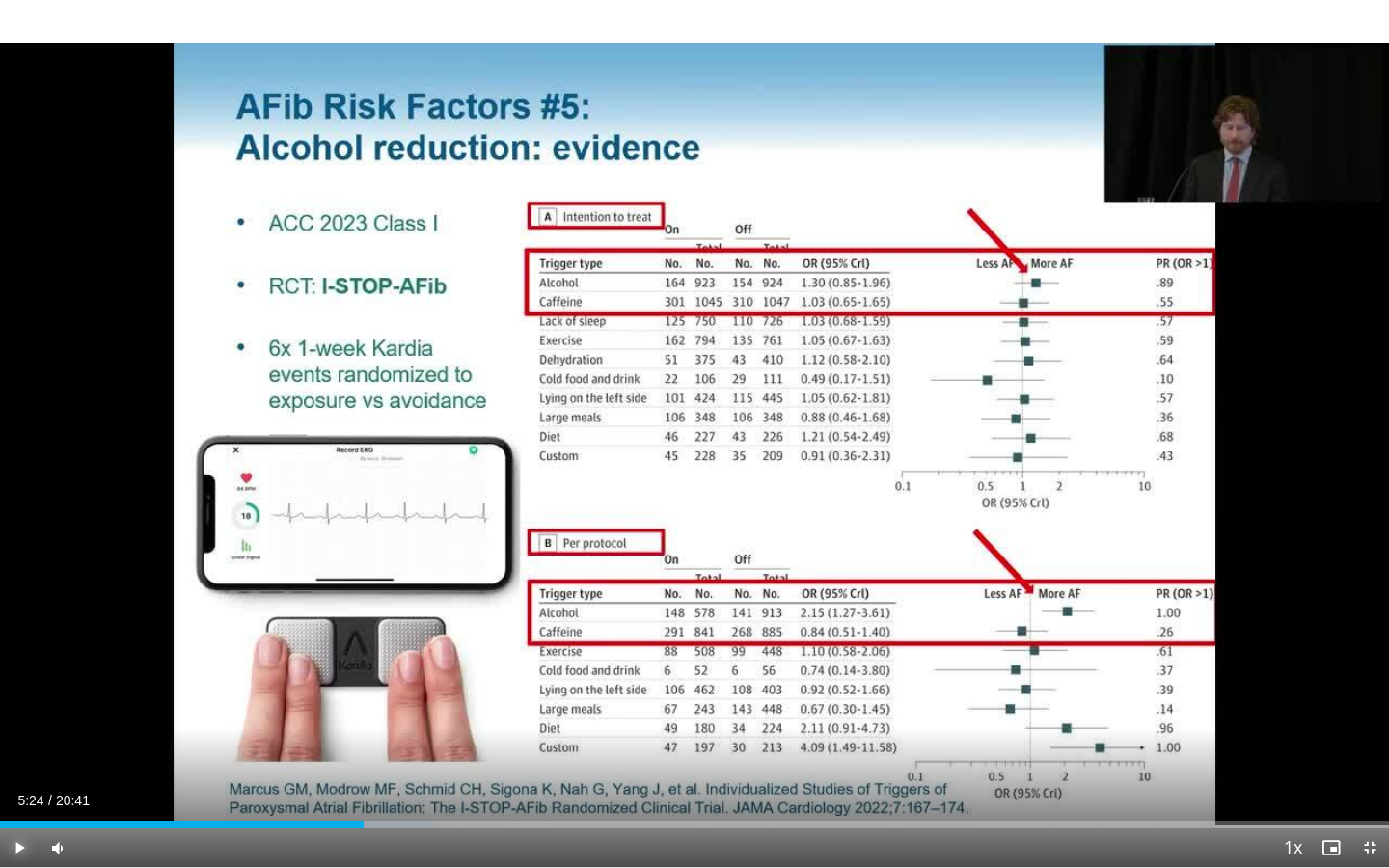 click at bounding box center [19, 848] 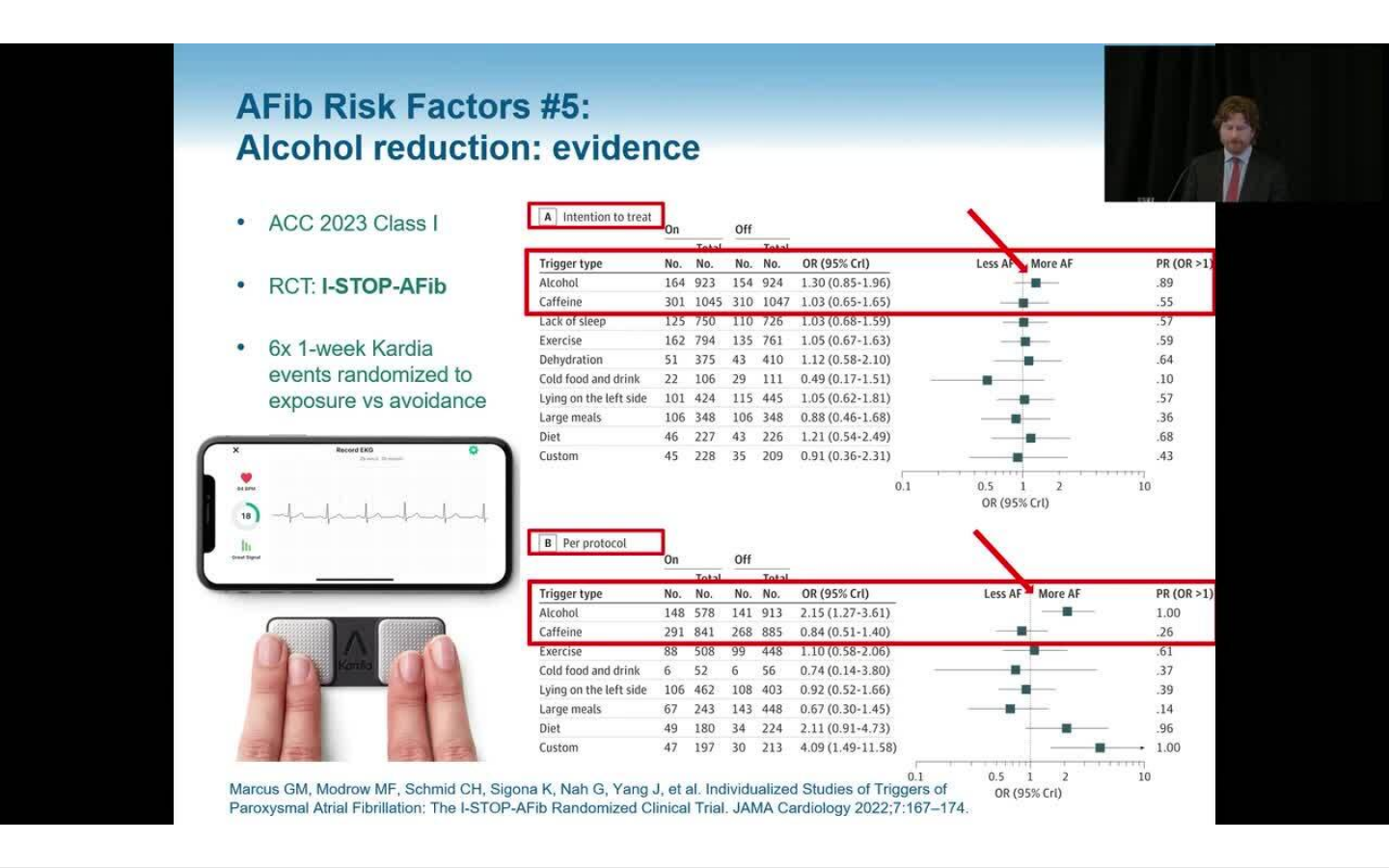 click on "**********" at bounding box center (694, 434) 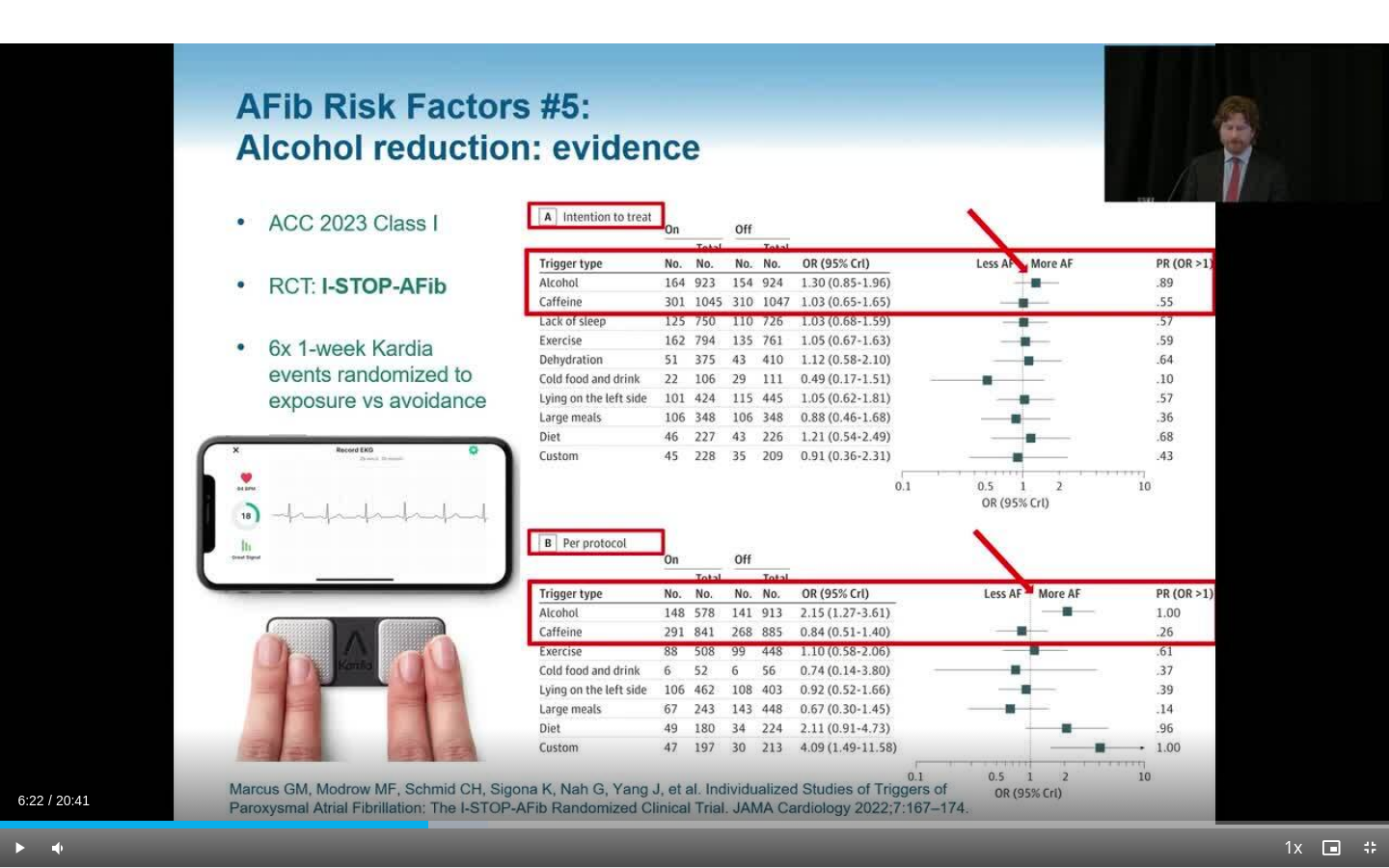 click at bounding box center [429, 825] 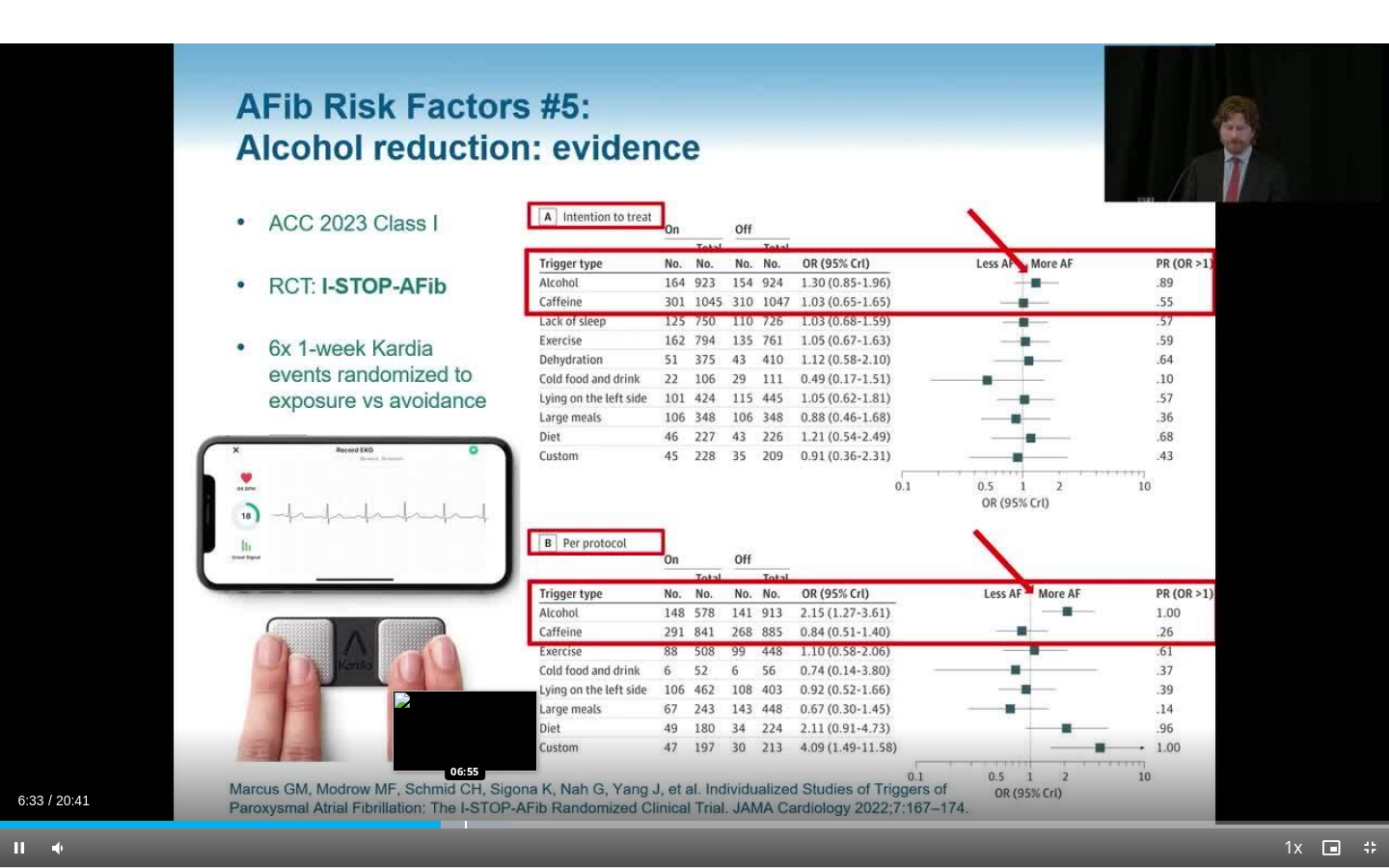 click at bounding box center (466, 825) 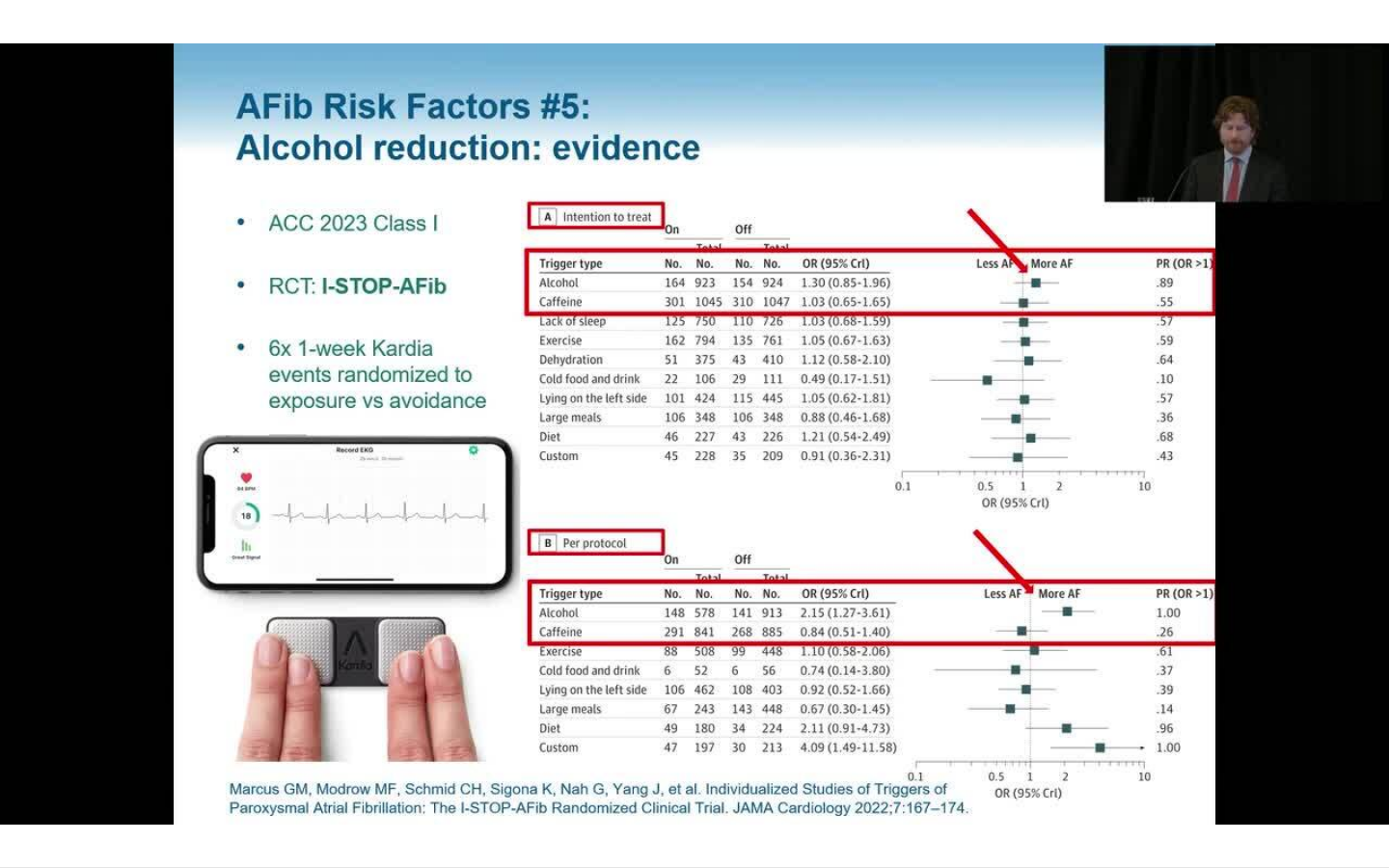 click on "10 seconds
Tap to unmute" at bounding box center (694, 433) 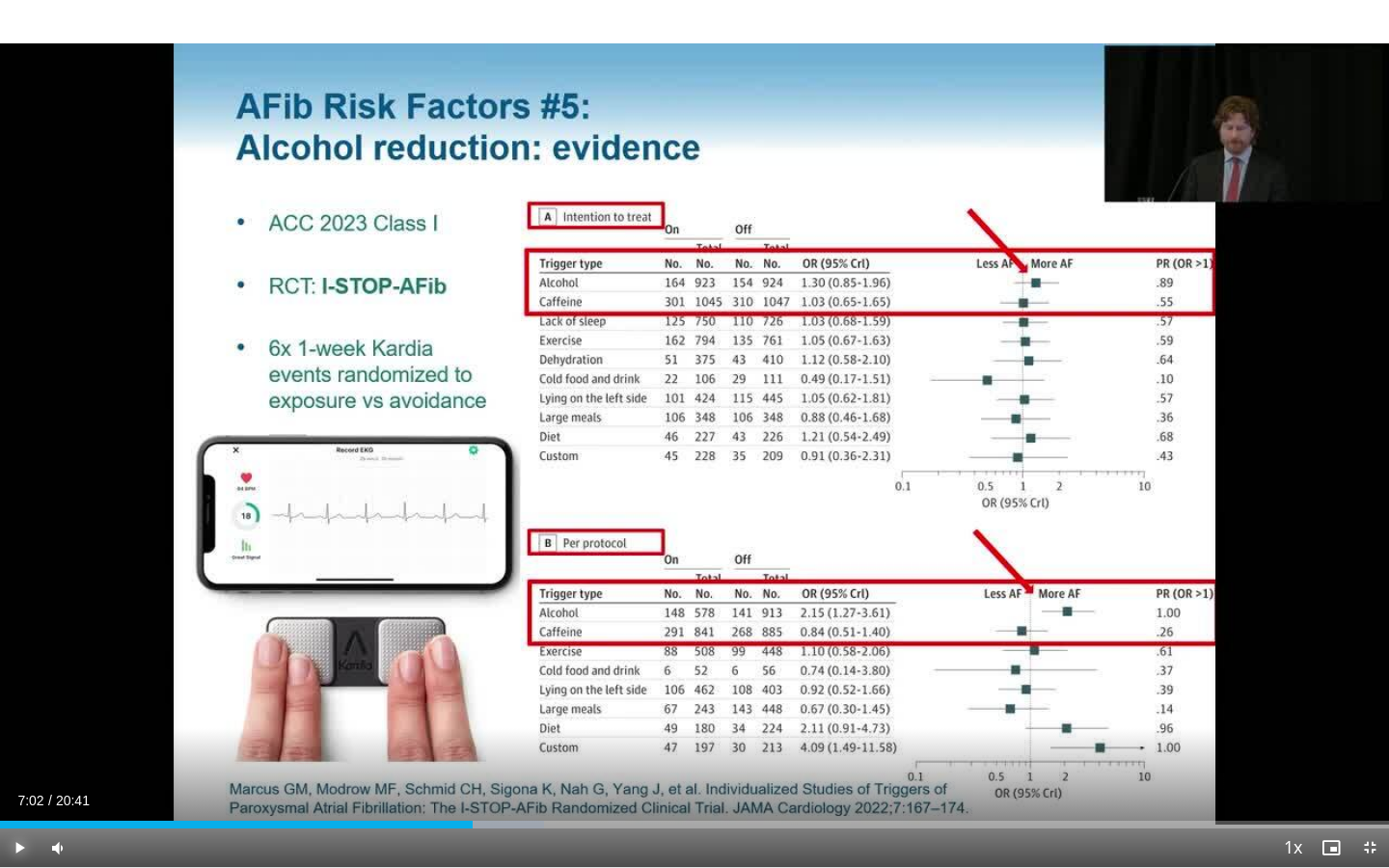 click at bounding box center [19, 848] 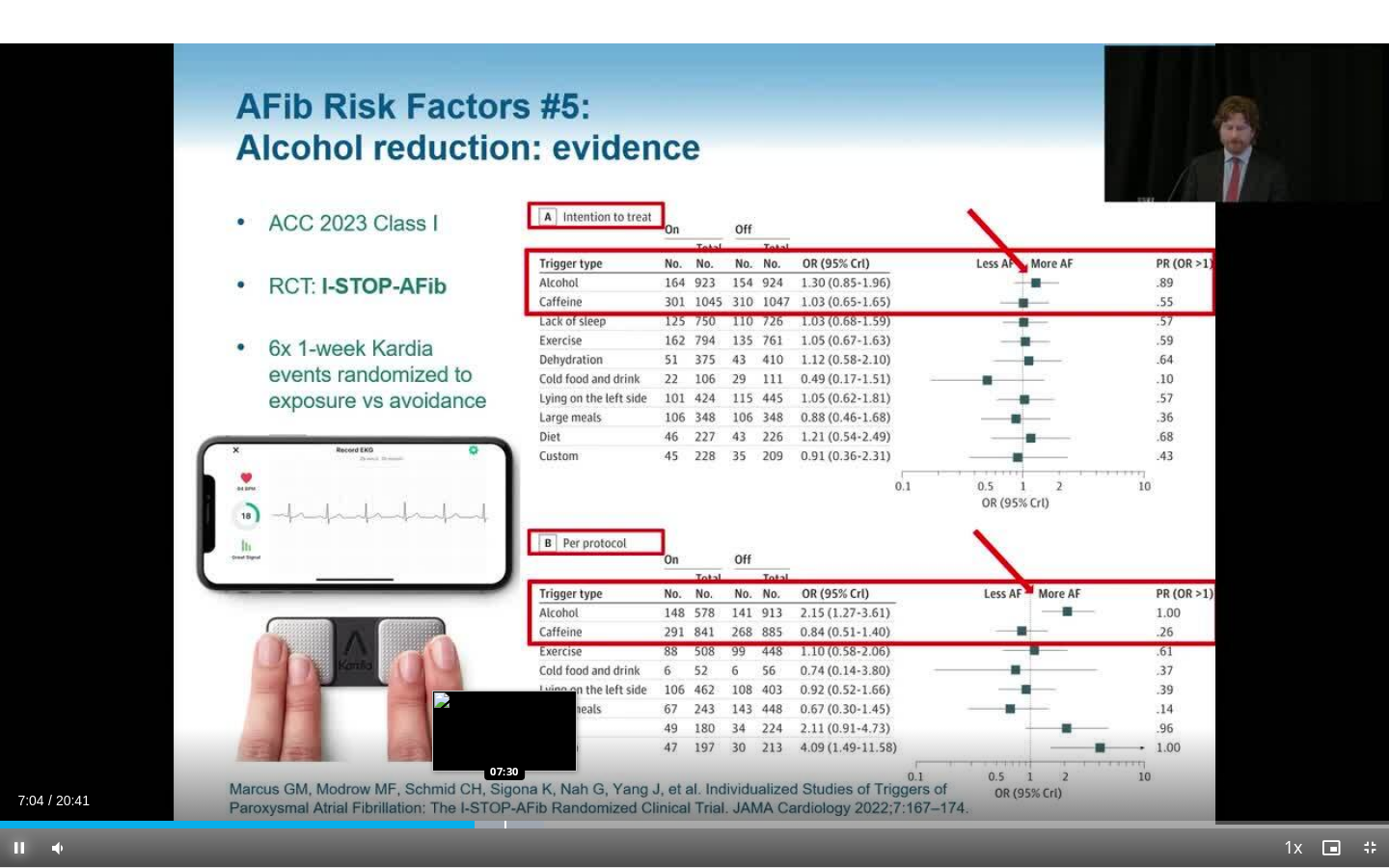 click at bounding box center (505, 825) 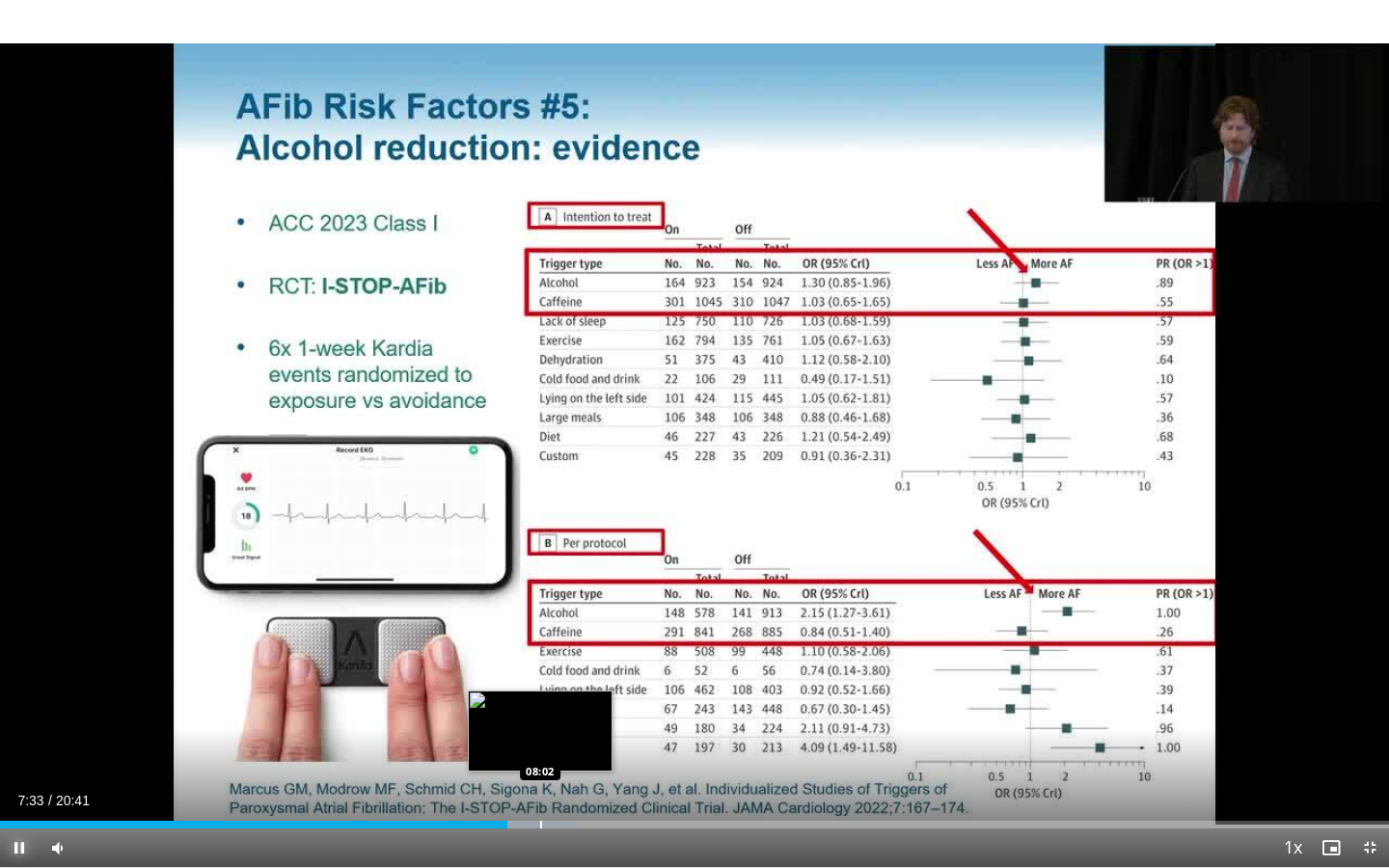 click at bounding box center (541, 825) 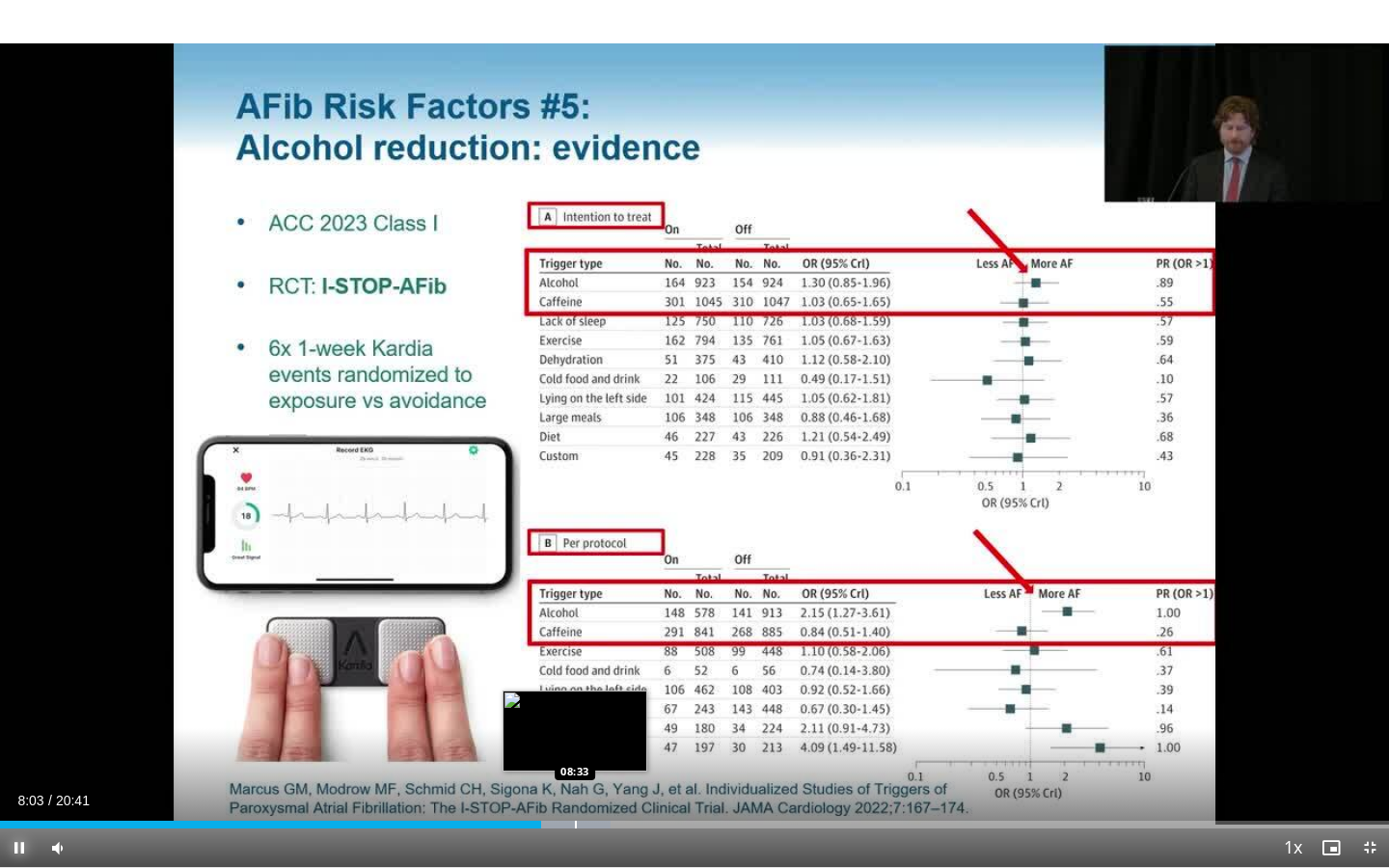 click at bounding box center (576, 825) 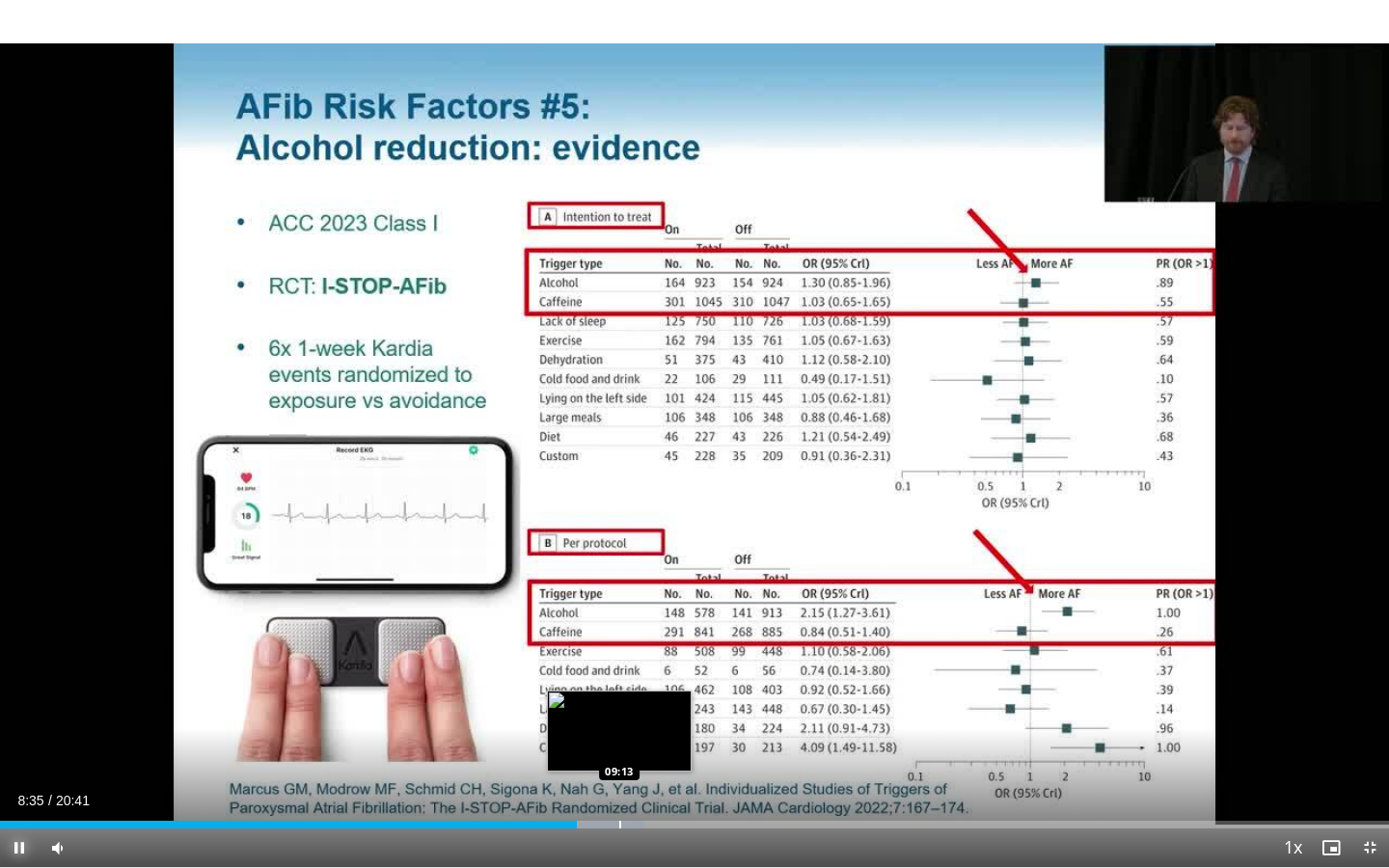 click at bounding box center (620, 825) 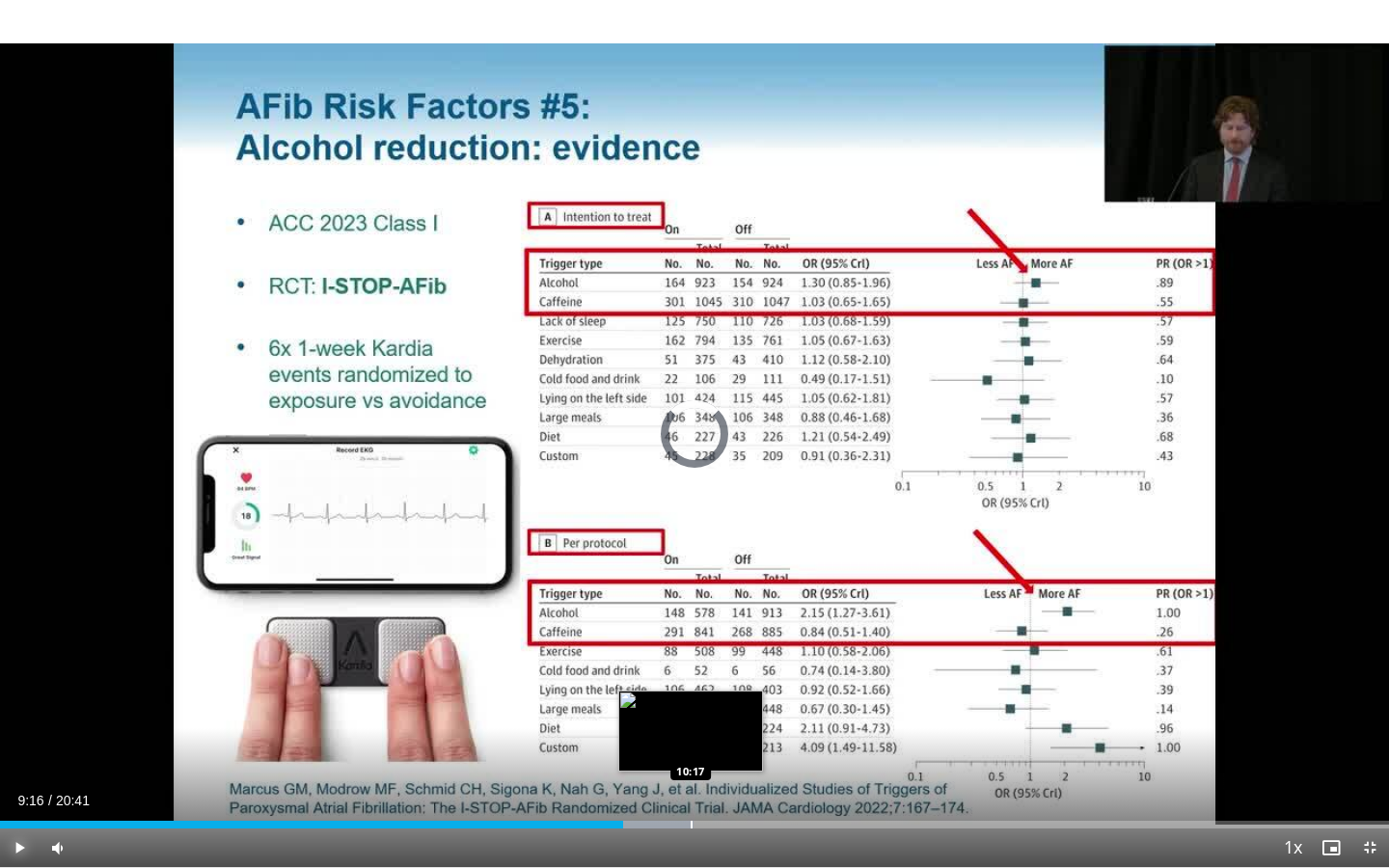 click at bounding box center [692, 825] 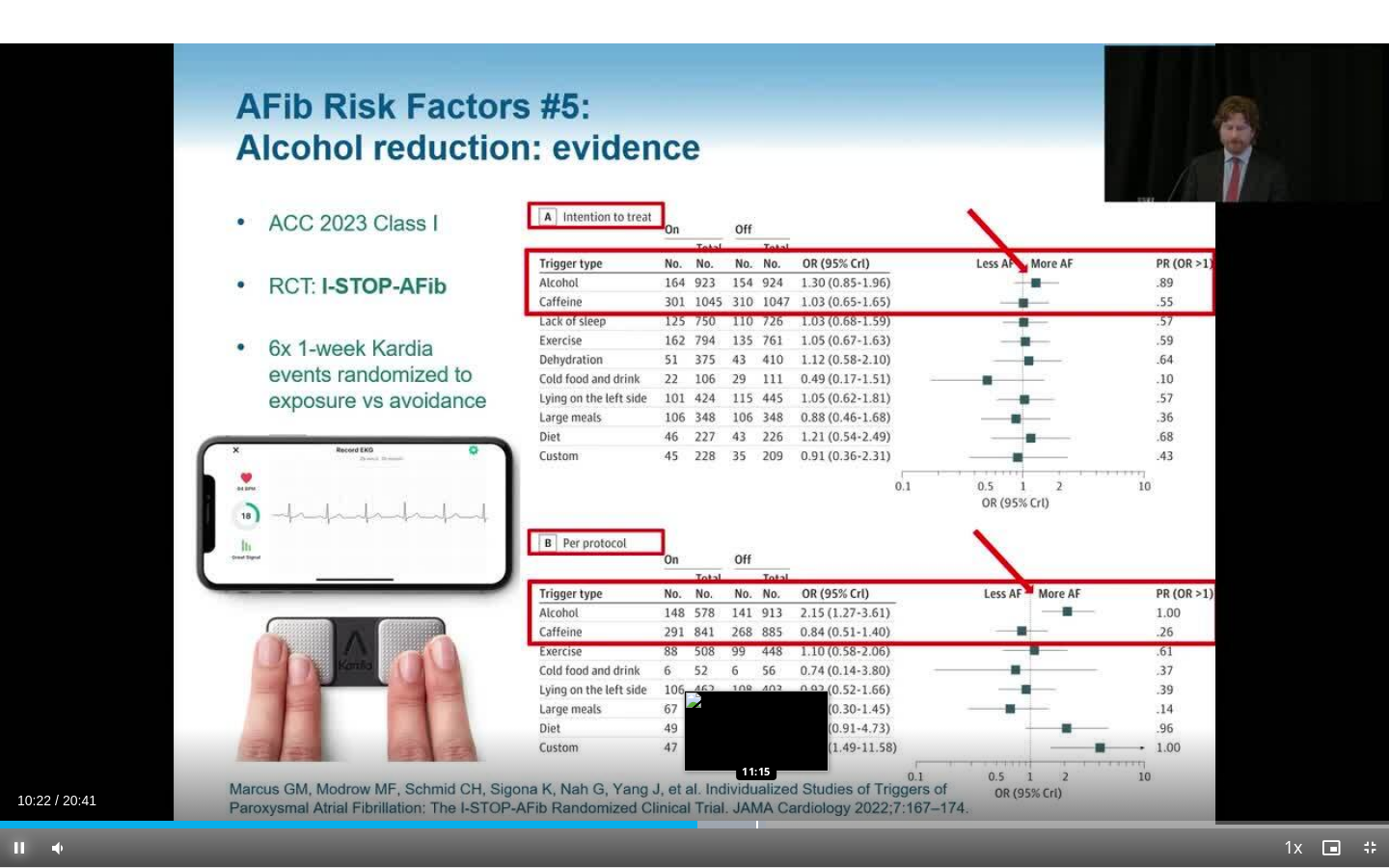 click on "Loaded :  55.15% 10:22 11:15" at bounding box center [694, 819] 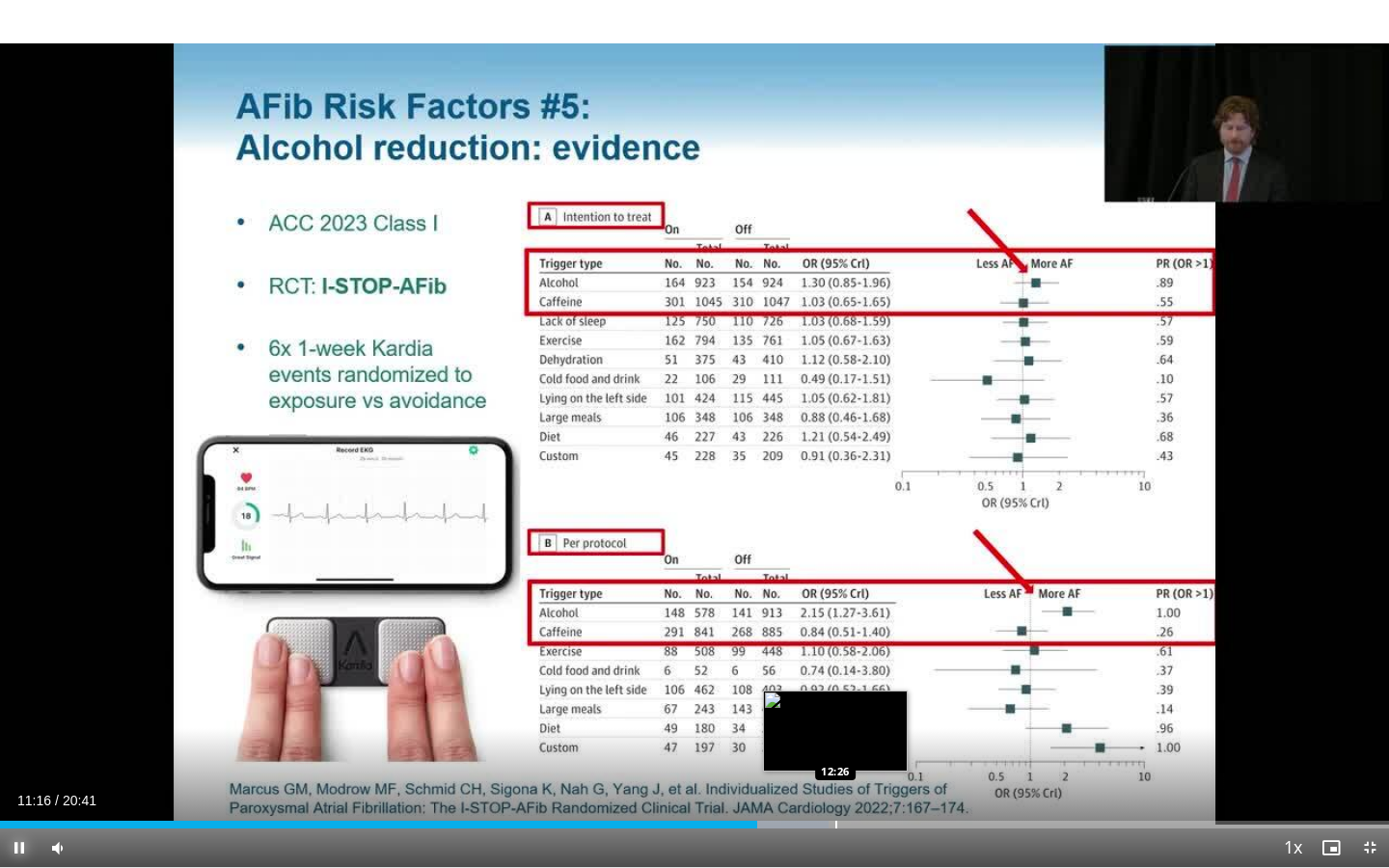 click on "Loaded :  59.63% 11:16 12:26" at bounding box center [694, 819] 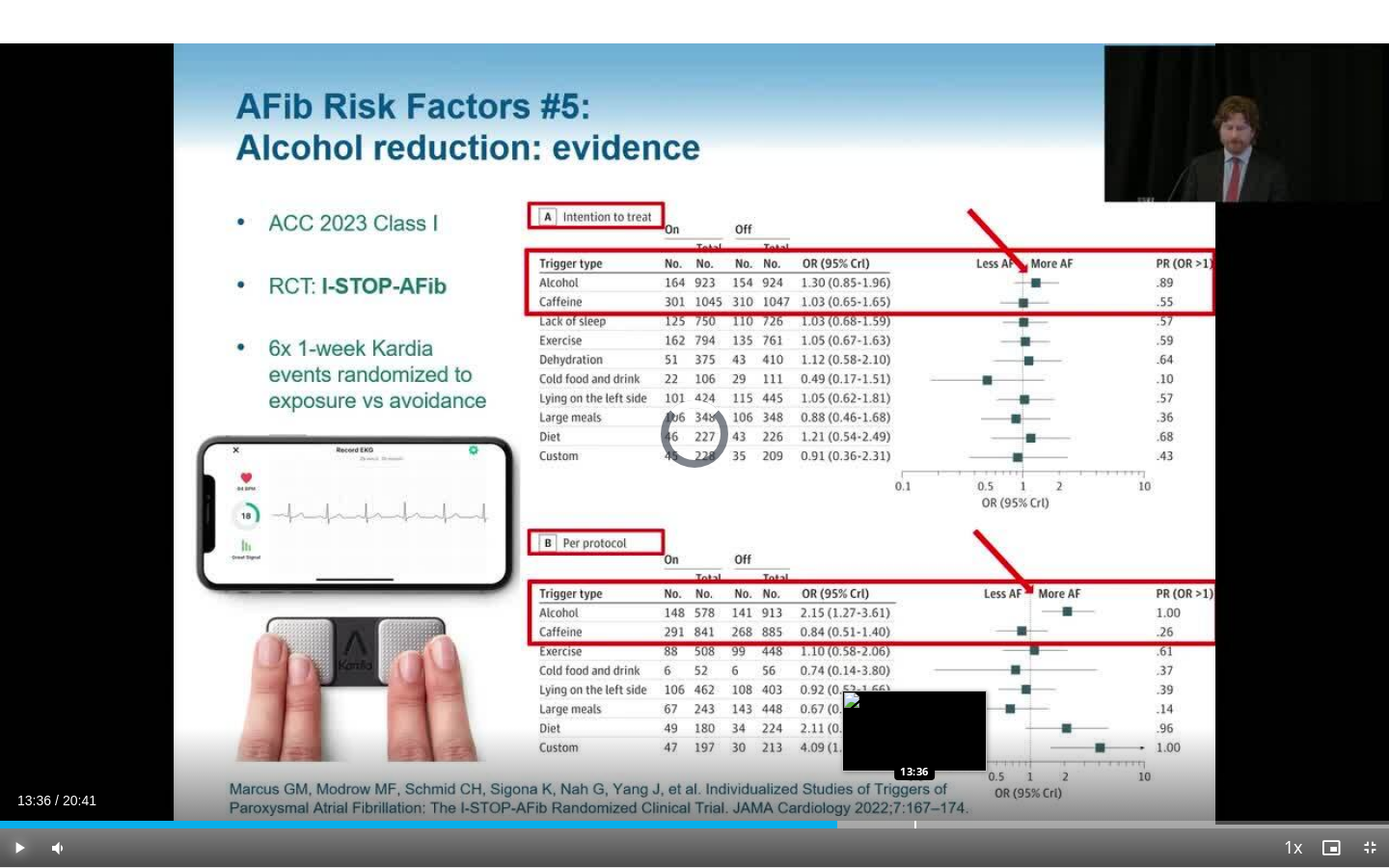 click at bounding box center [915, 825] 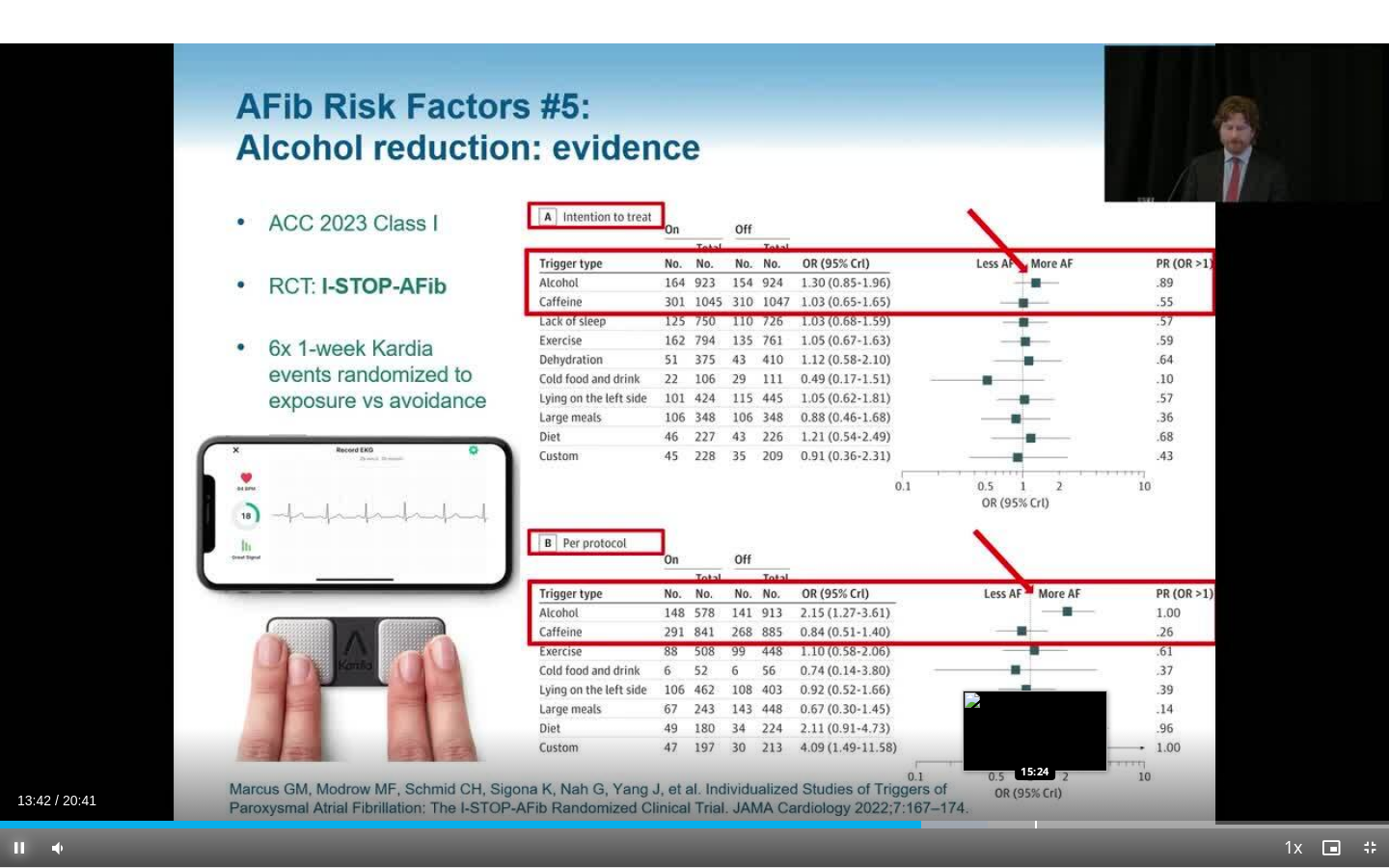 click on "Loaded :  71.14% 13:42 15:24" at bounding box center [694, 819] 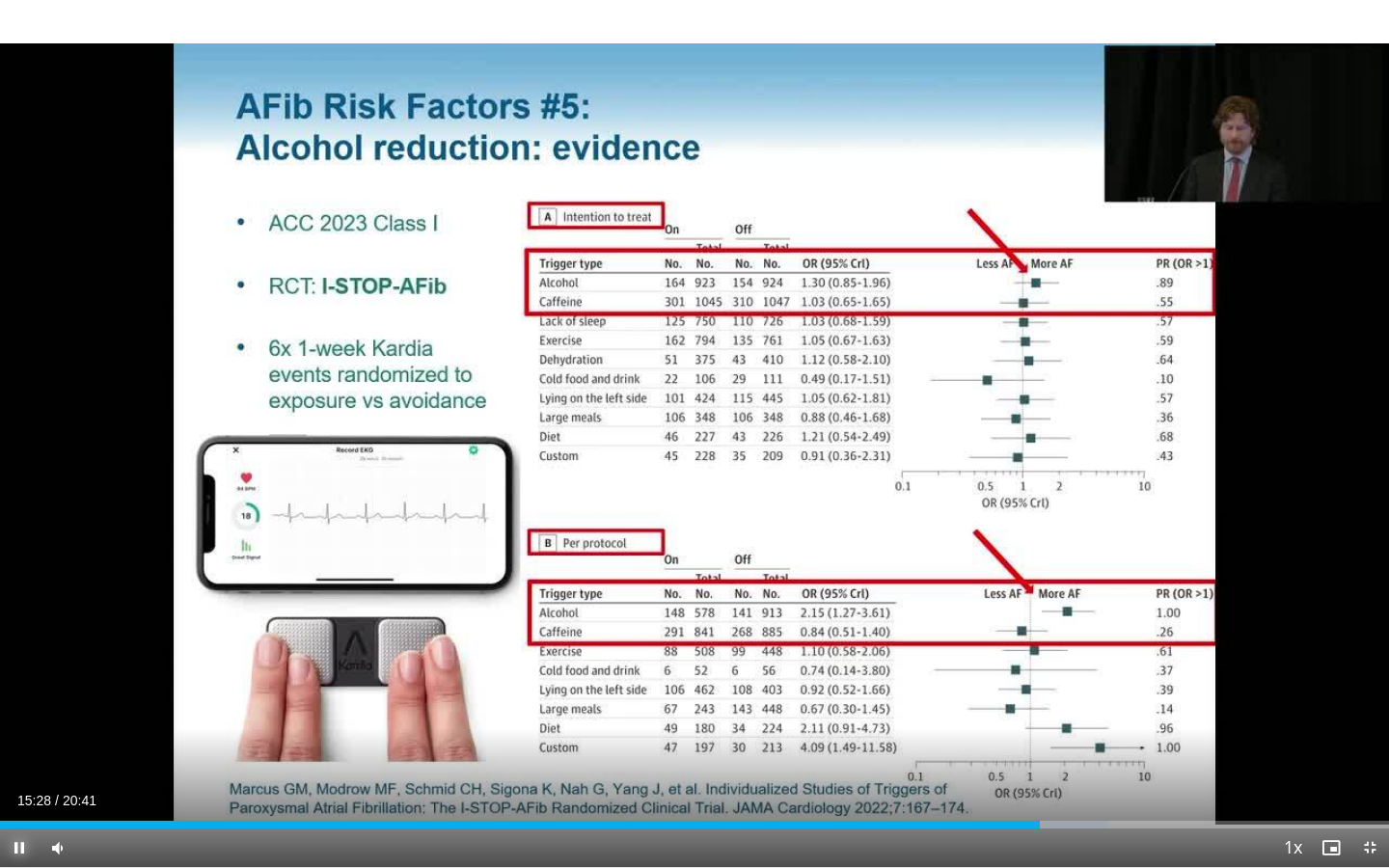 click at bounding box center (19, 848) 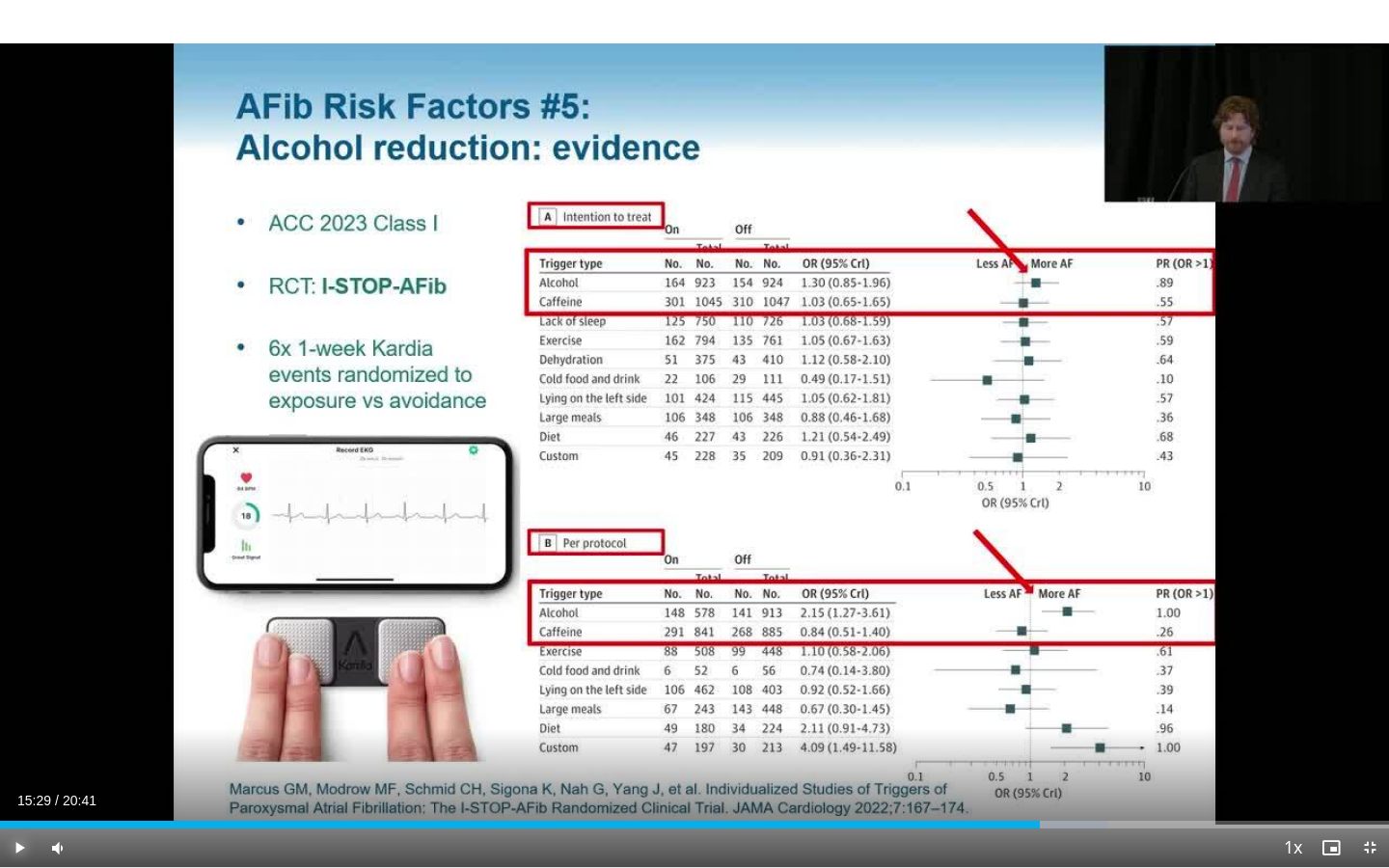 click at bounding box center (19, 848) 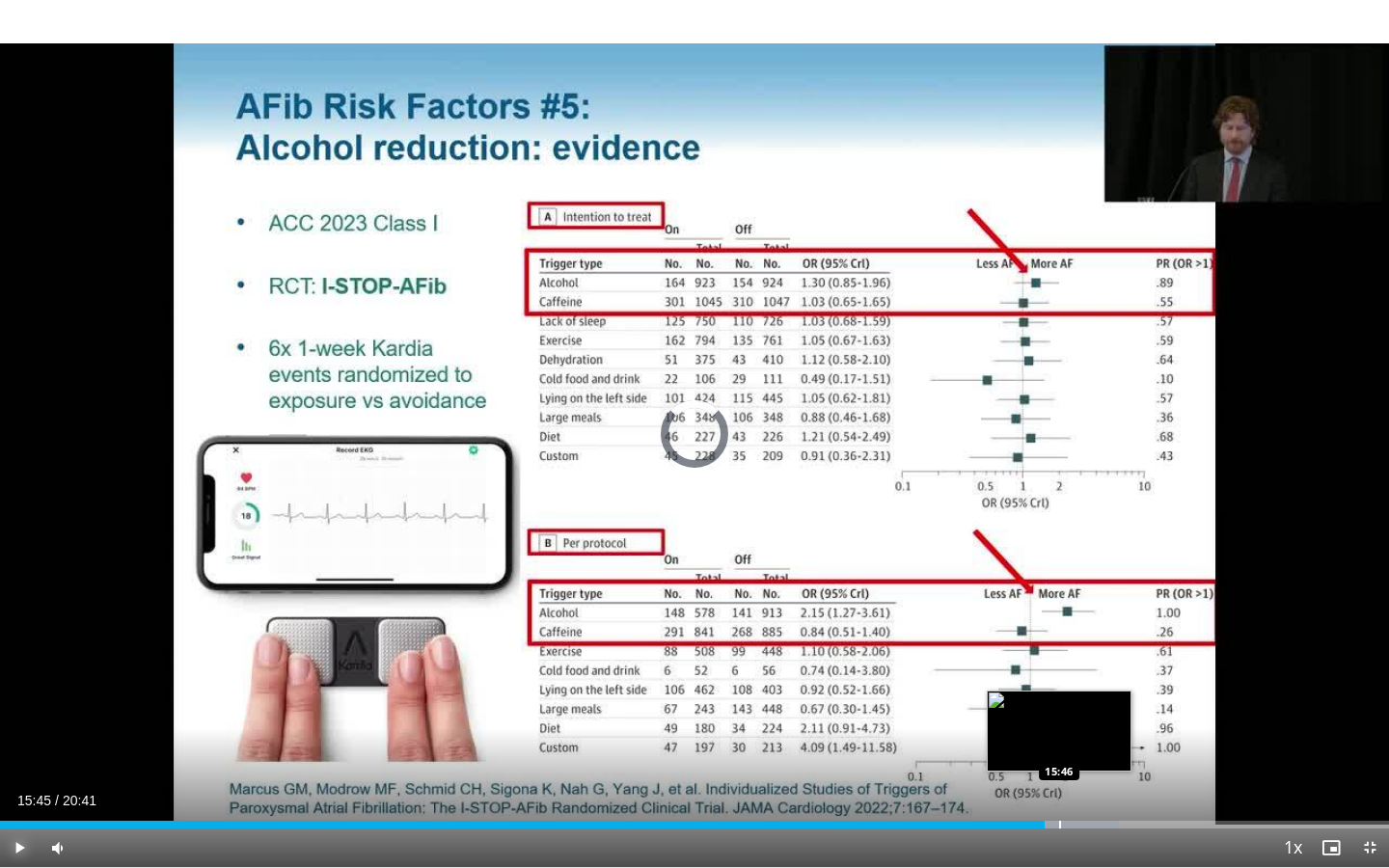 click at bounding box center [1076, 825] 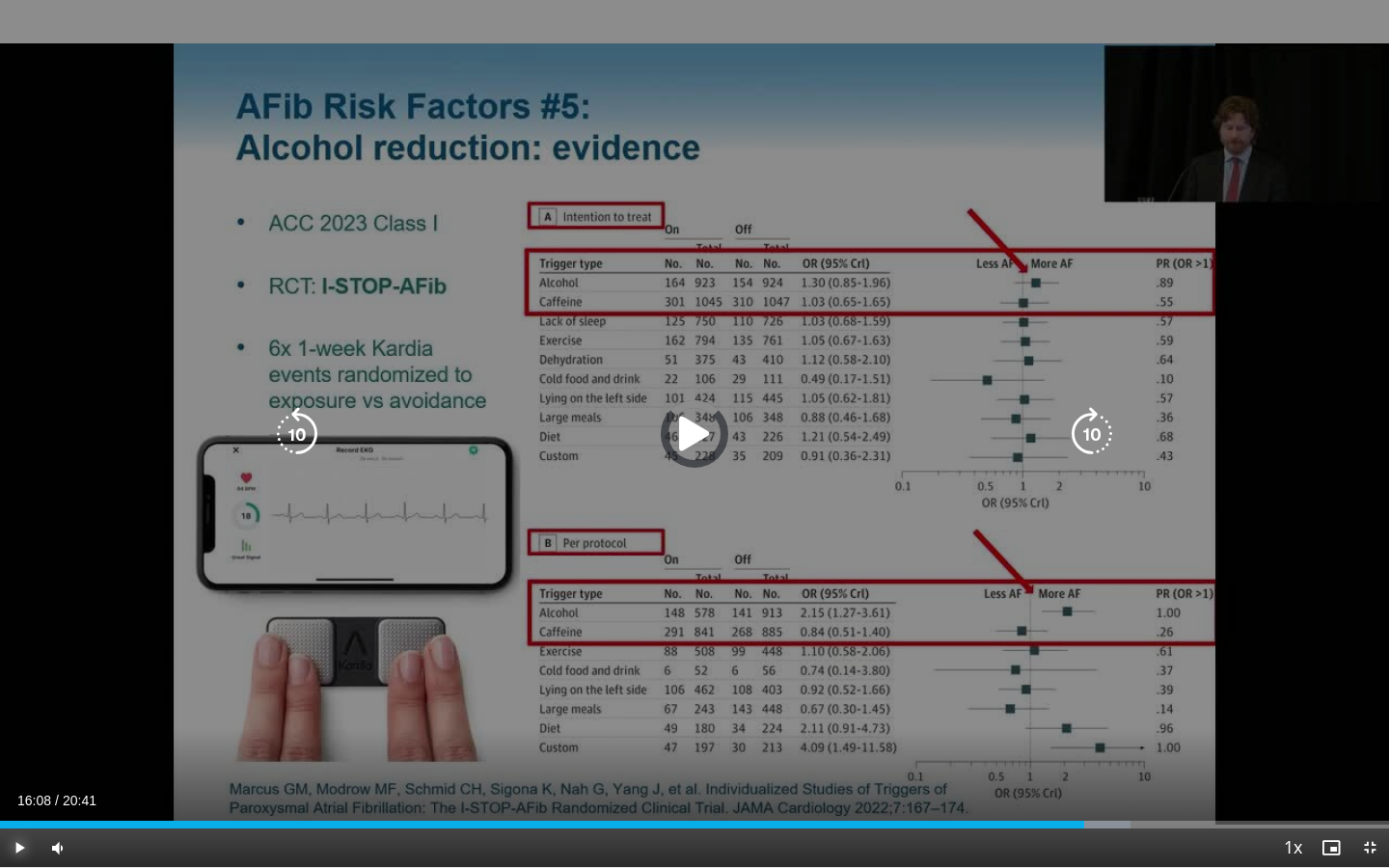 click at bounding box center [0, 0] 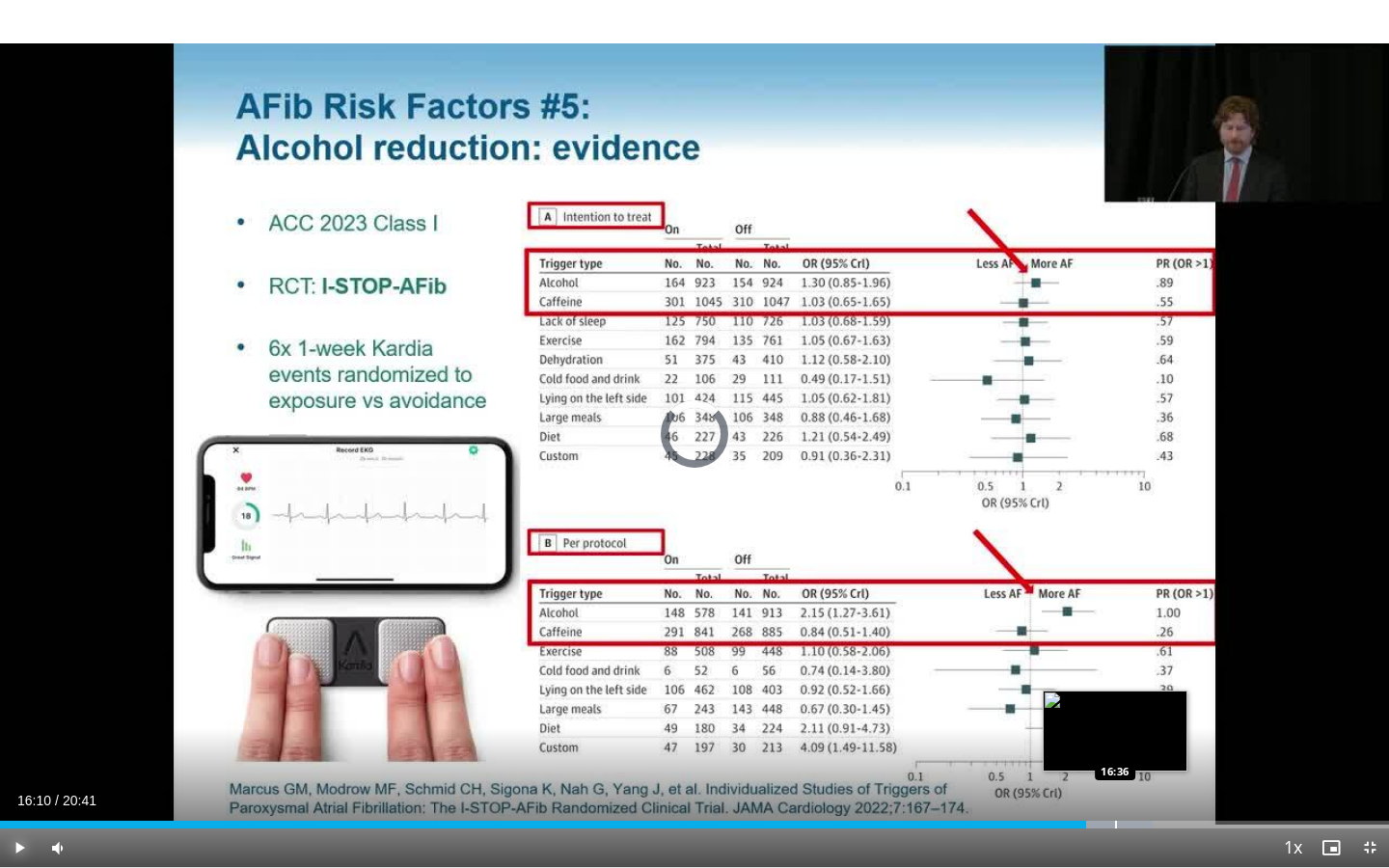 click at bounding box center [1116, 825] 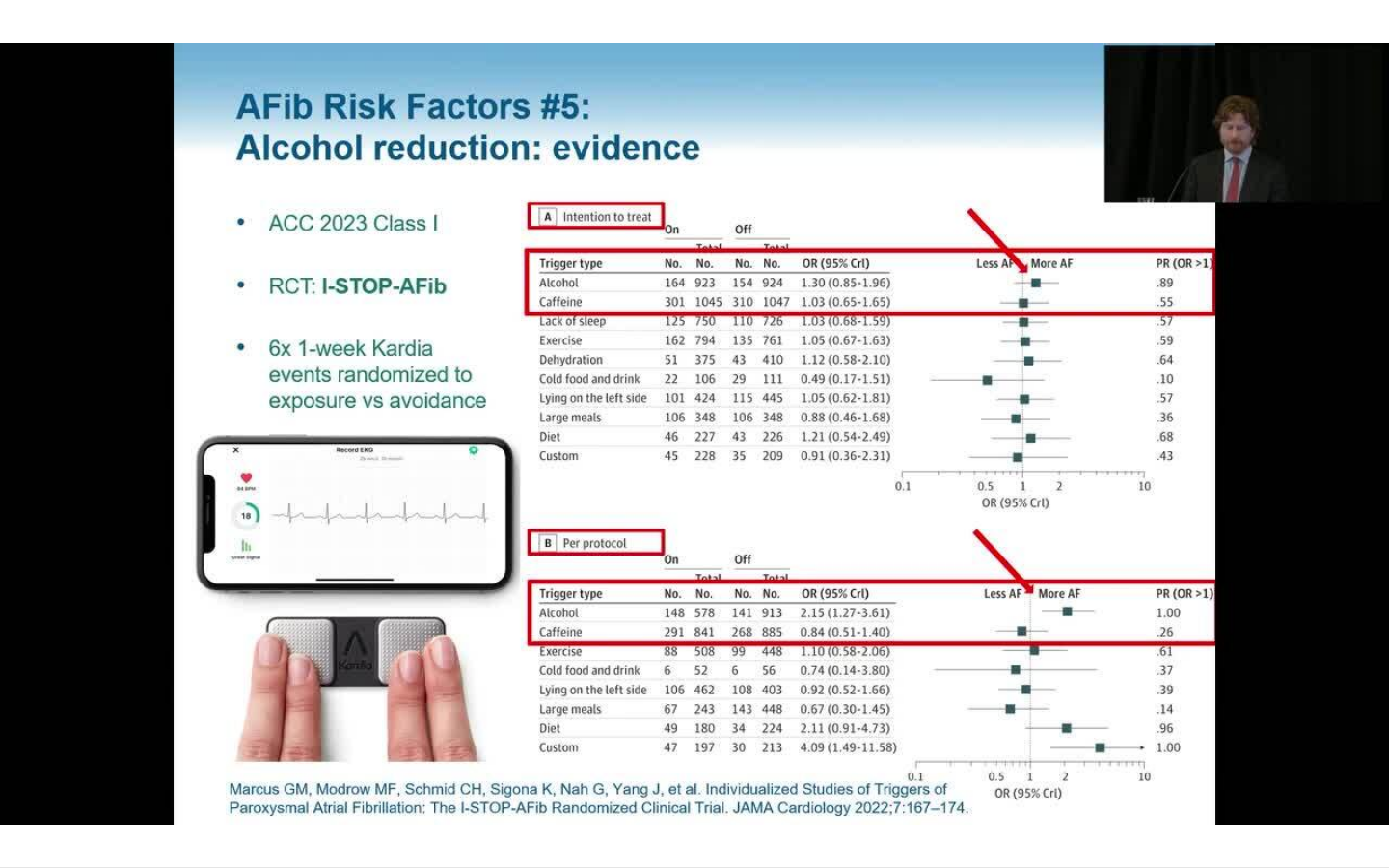 click on "**********" at bounding box center (694, 434) 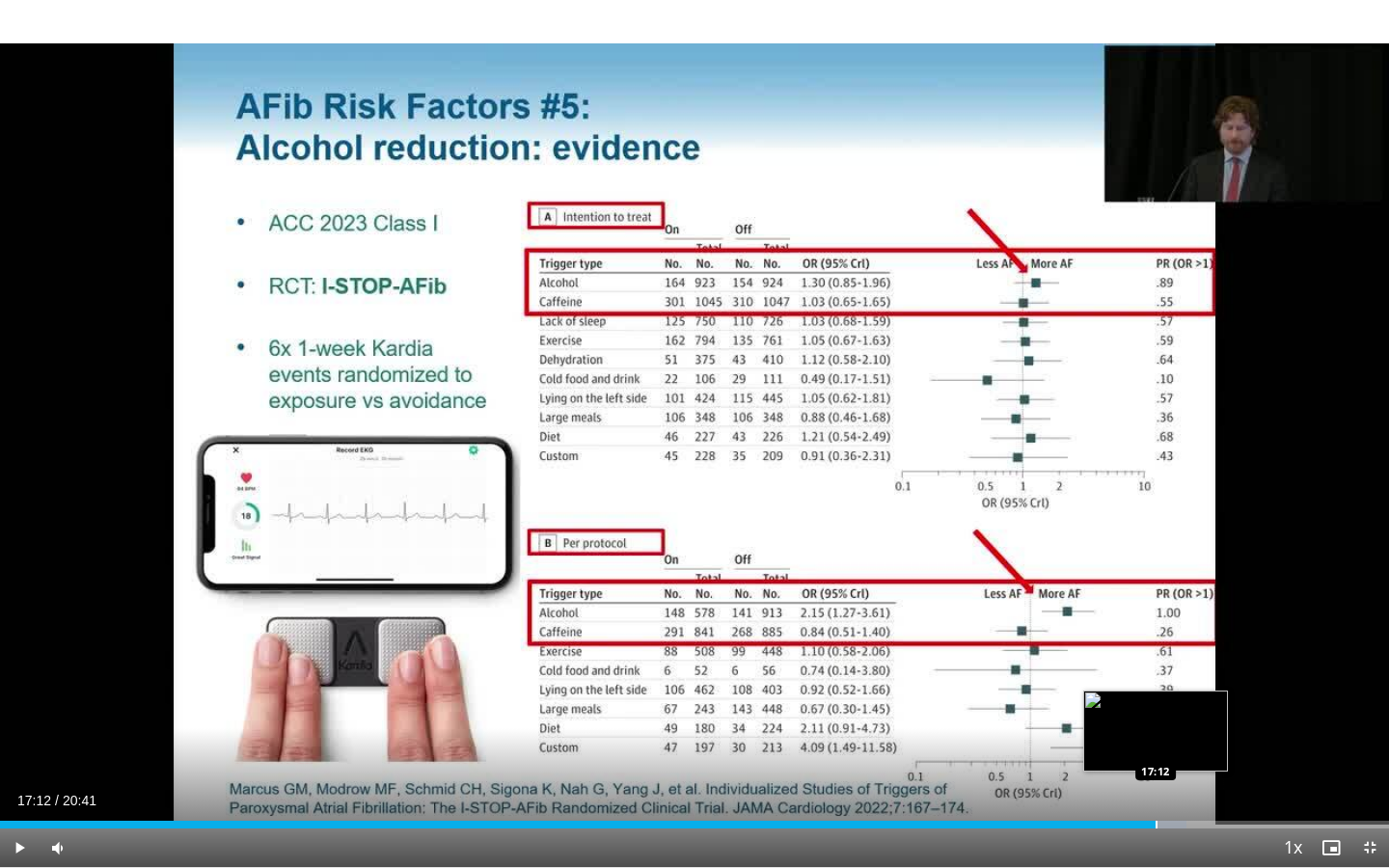 click at bounding box center (1157, 825) 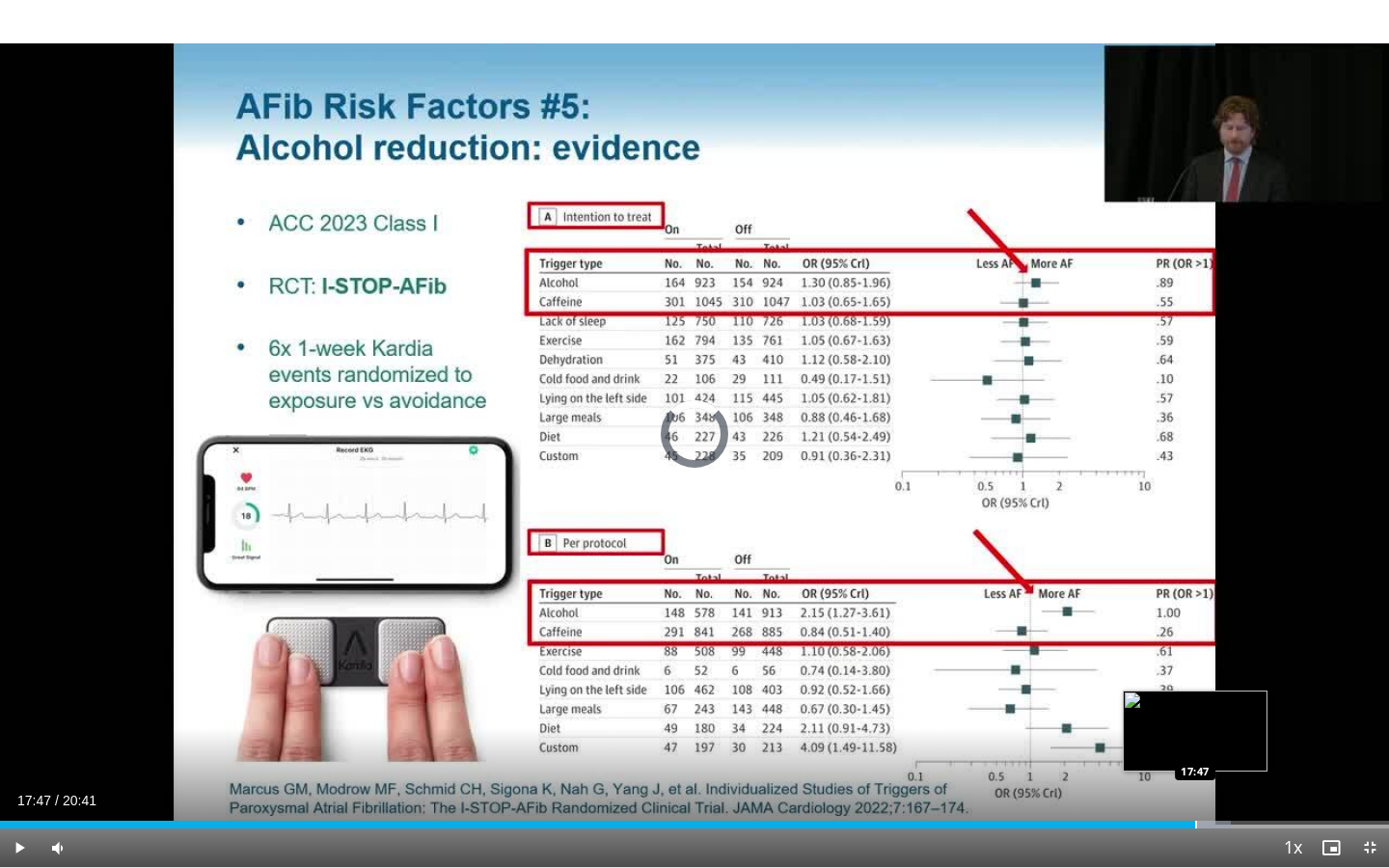 click at bounding box center (1196, 825) 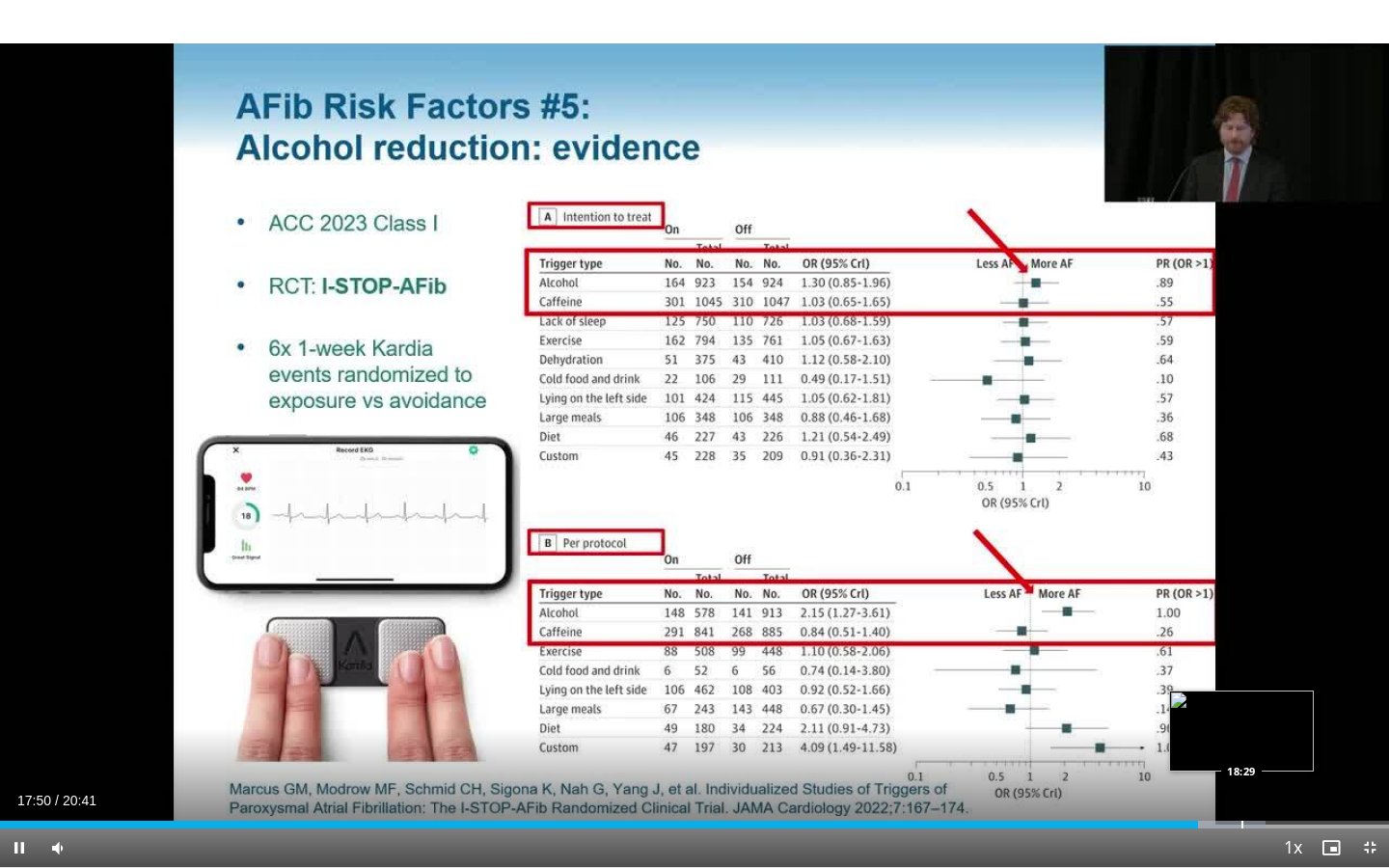 click at bounding box center [1242, 825] 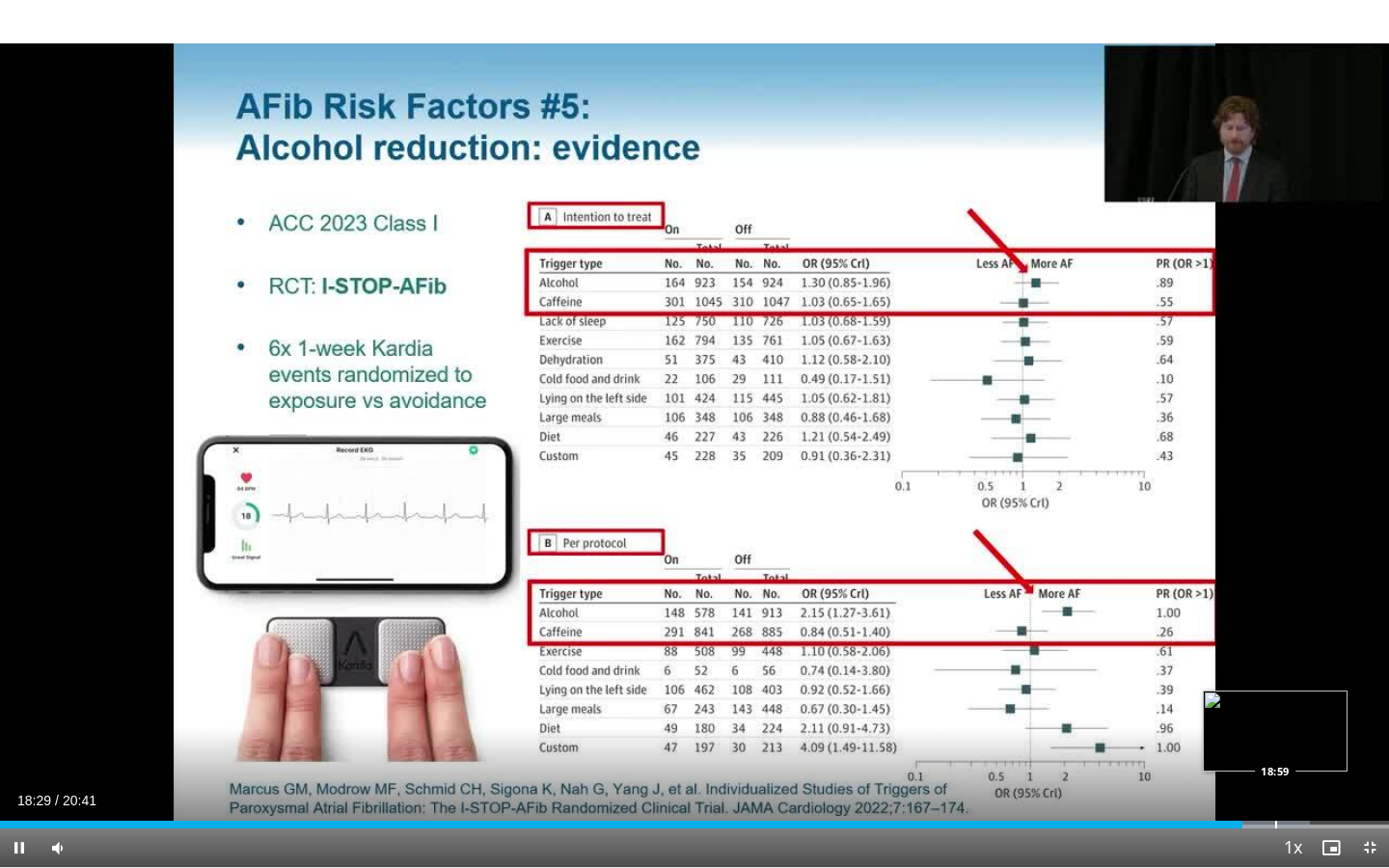 click on "Loaded :  94.28% 18:30 18:59" at bounding box center [694, 819] 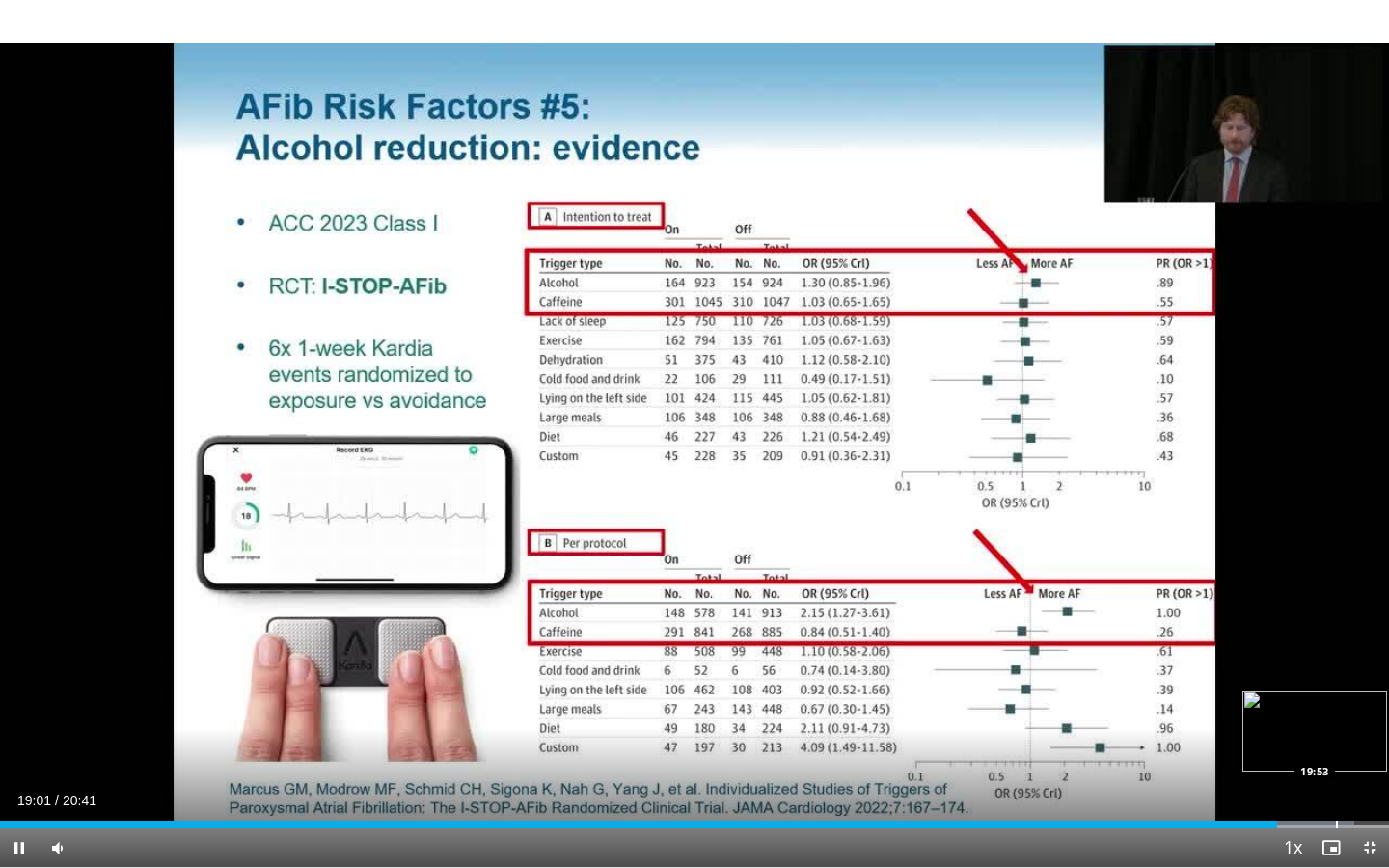click at bounding box center [1337, 825] 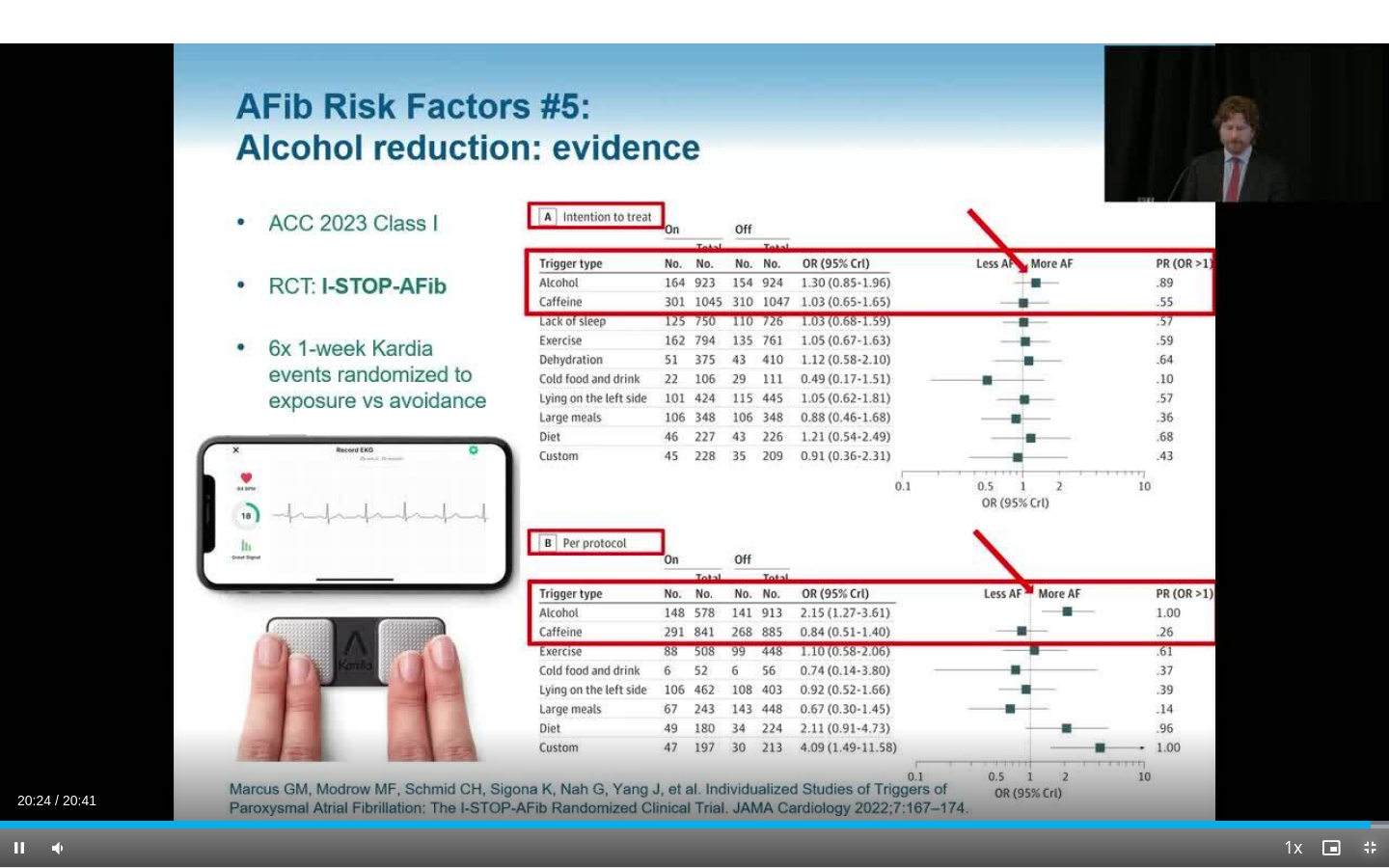 click at bounding box center (1370, 848) 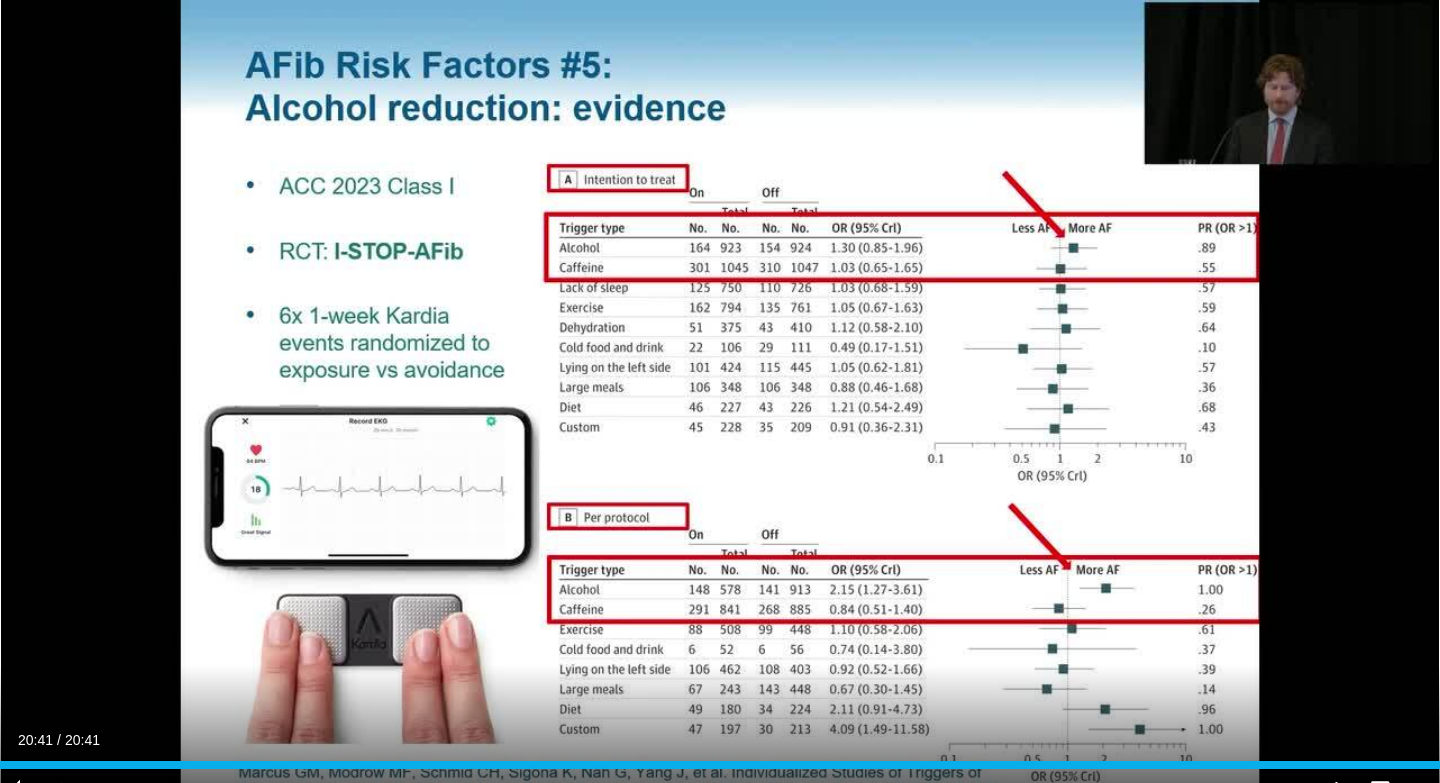 scroll, scrollTop: 215, scrollLeft: 0, axis: vertical 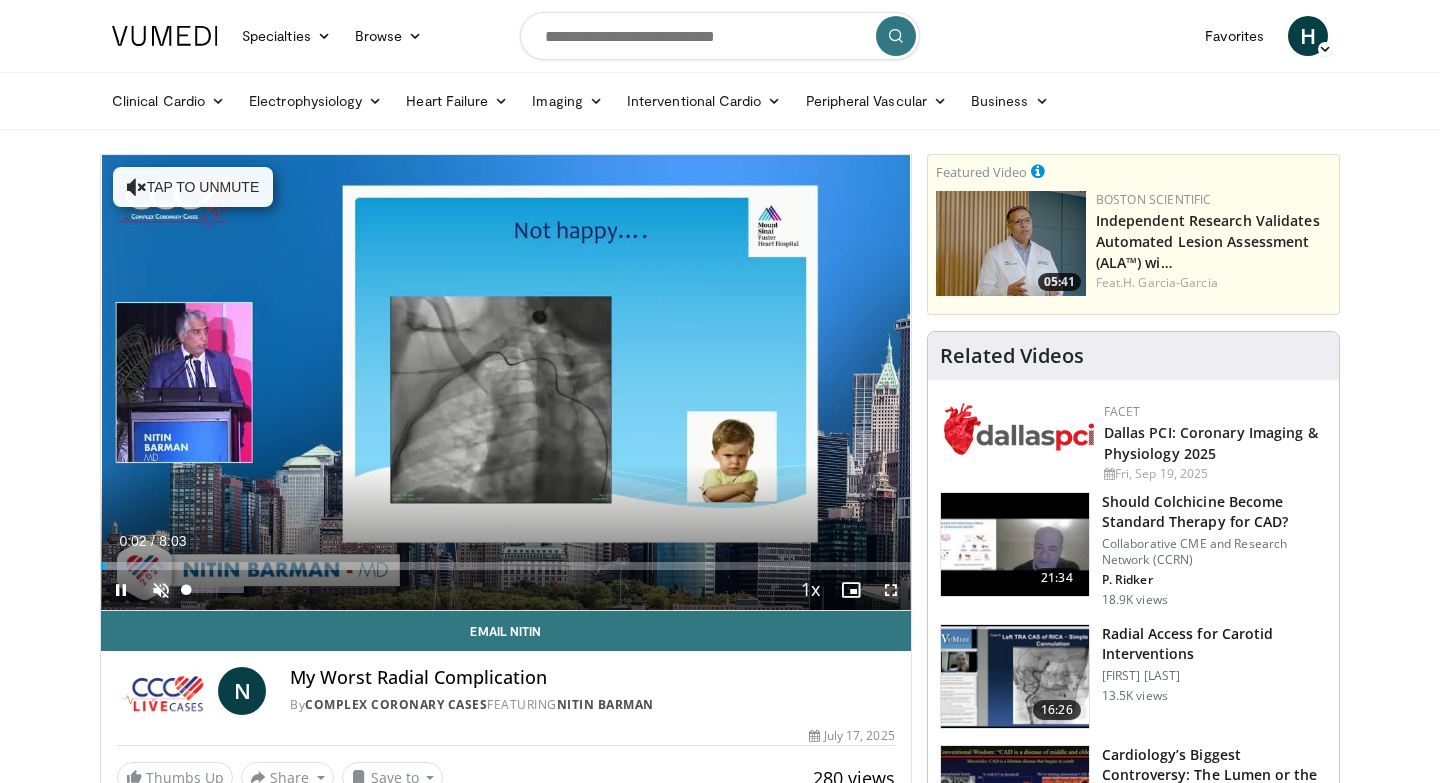 click at bounding box center [161, 590] 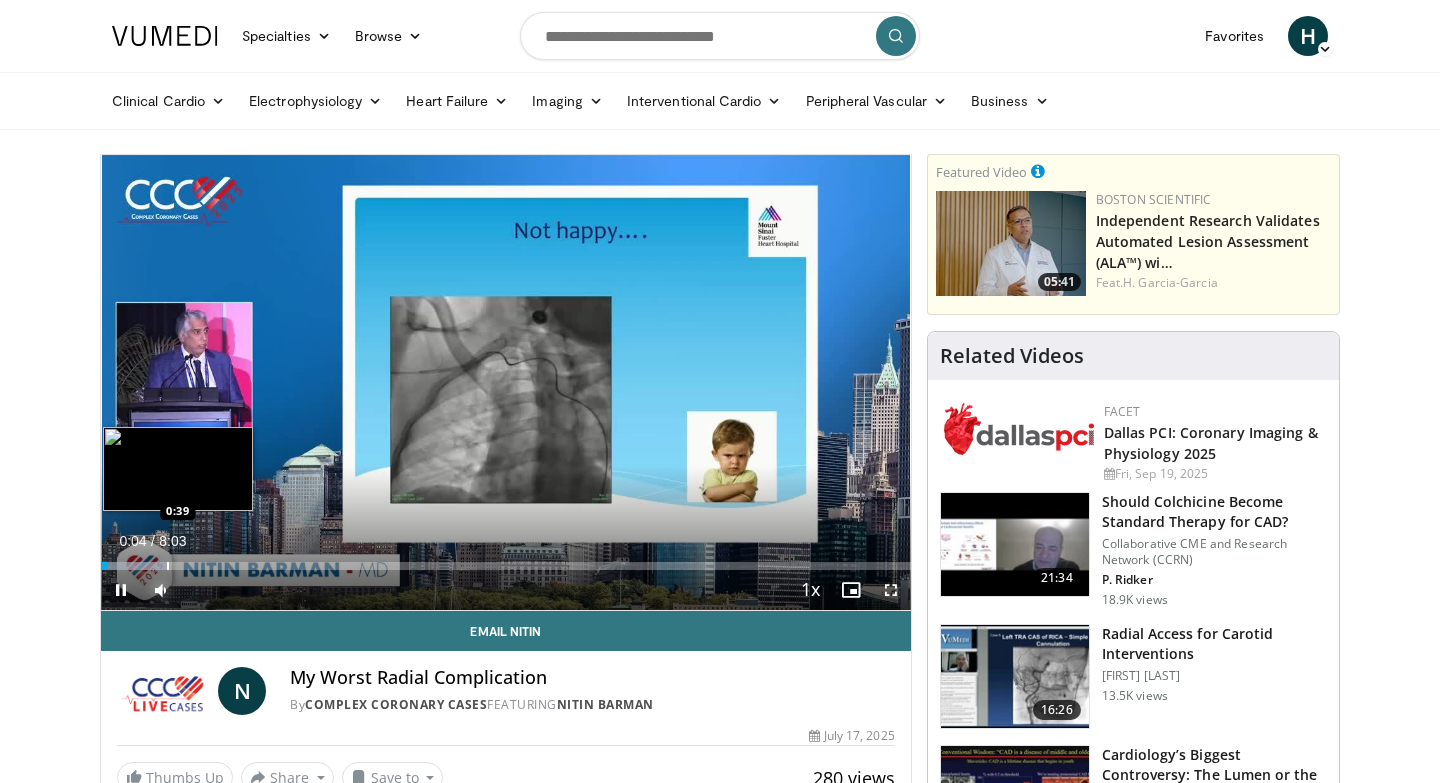 click at bounding box center [168, 566] 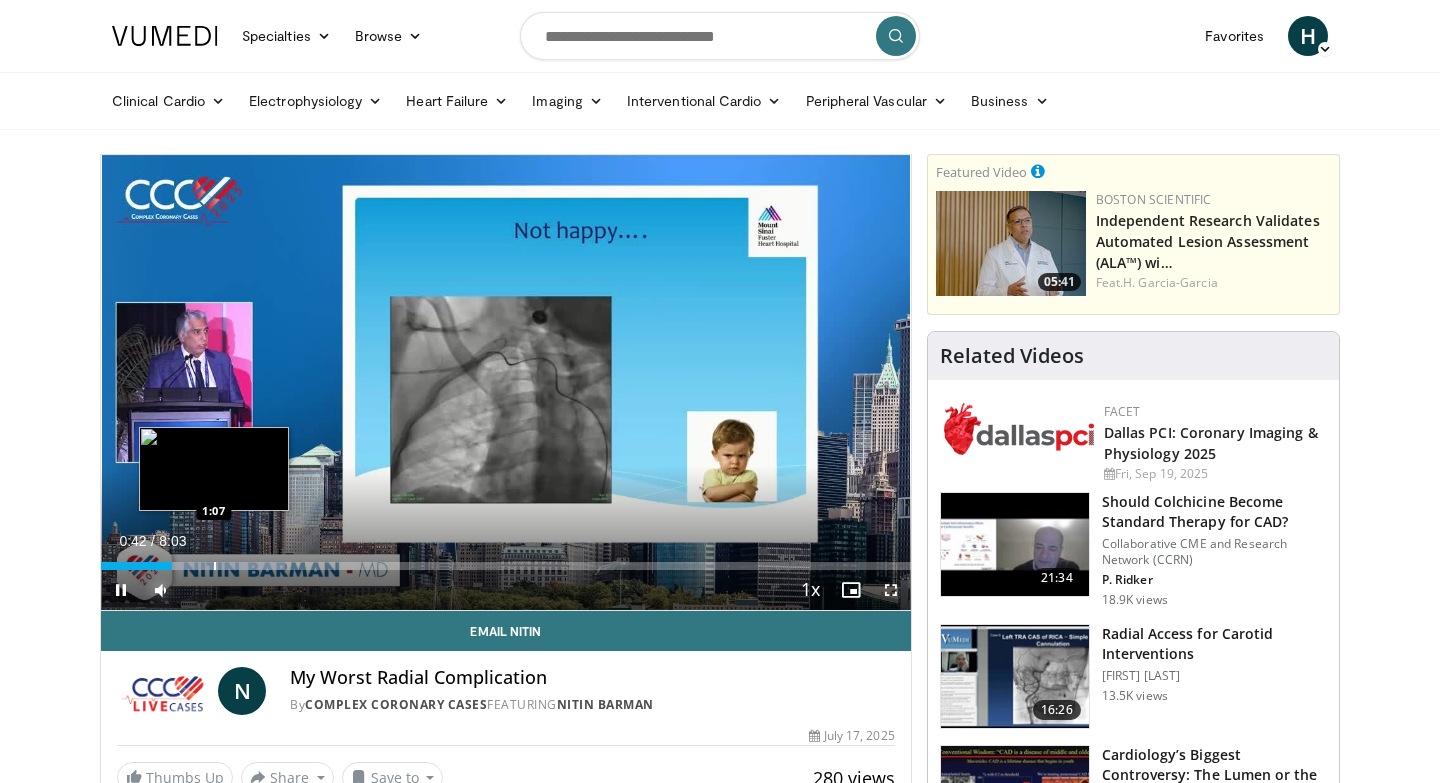 click on "Loaded :  22.70% 0:42 1:07" at bounding box center [506, 560] 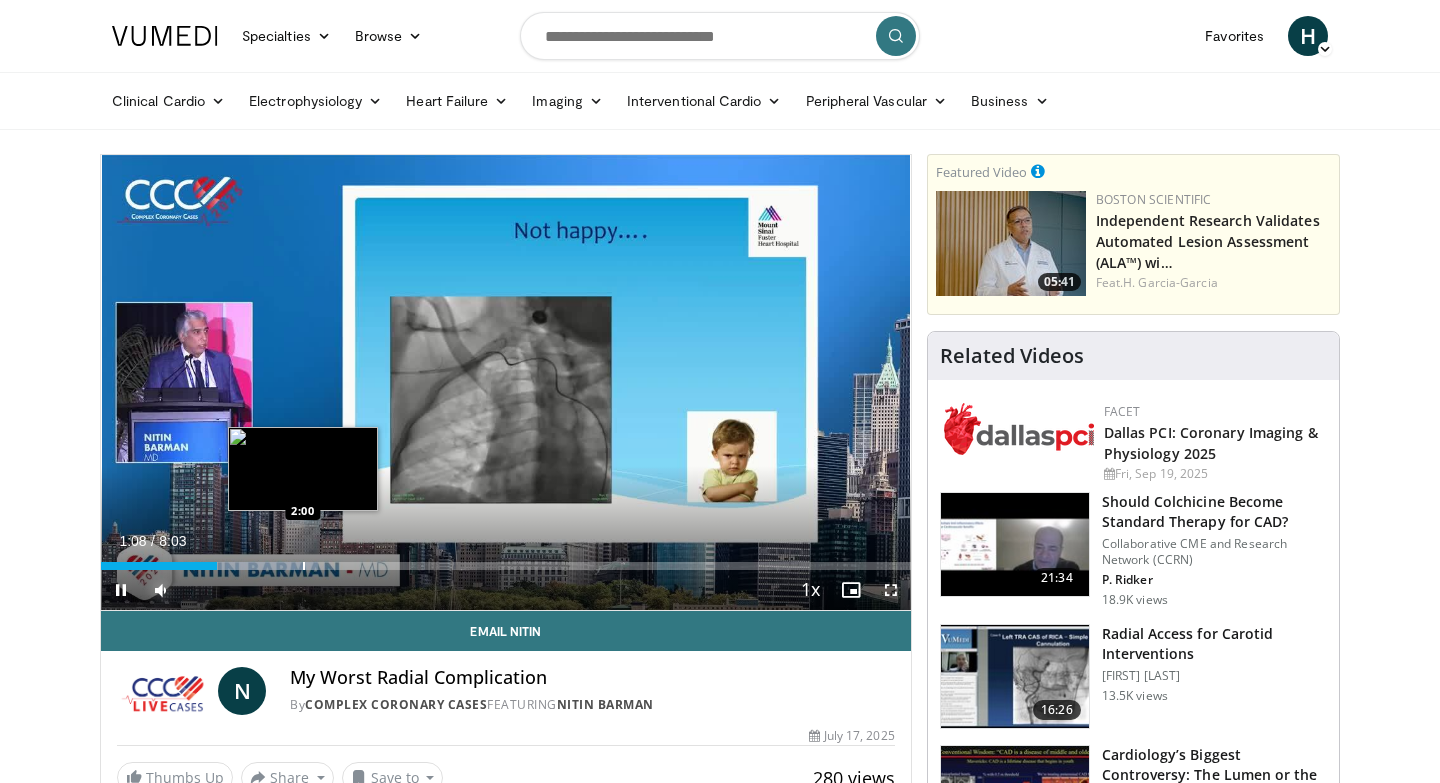 click on "Loaded :  26.83% 1:09 2:00" at bounding box center [506, 560] 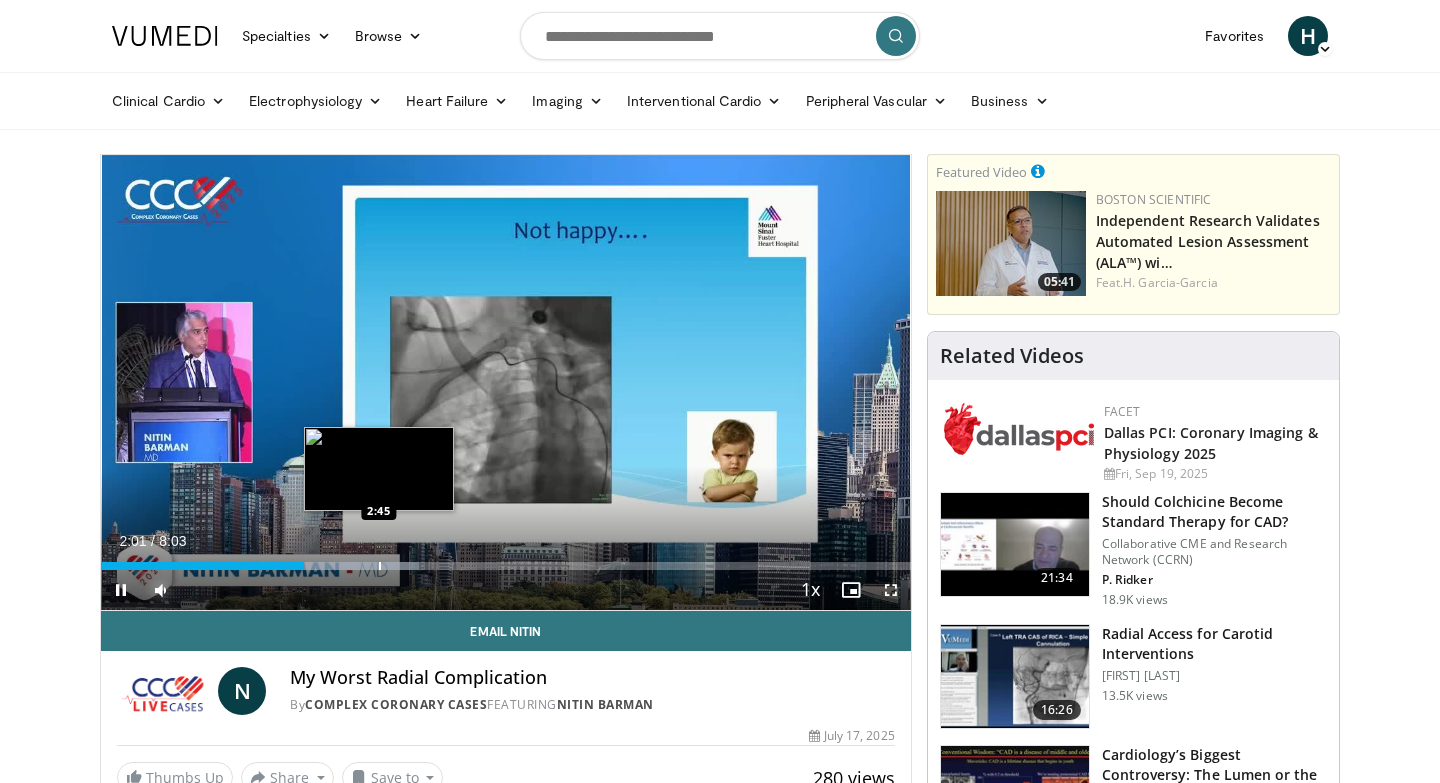 click at bounding box center [380, 566] 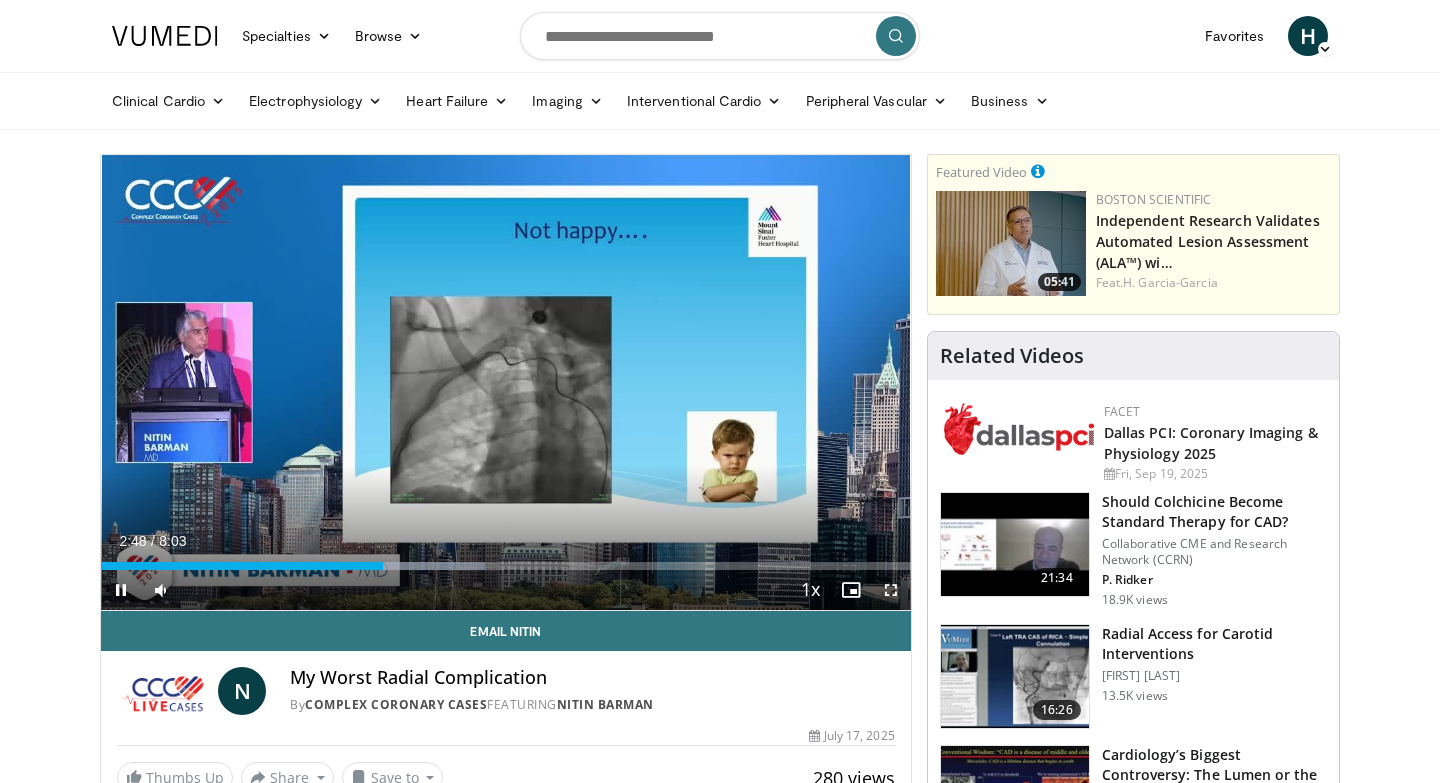 click on "10 seconds
Tap to unmute" at bounding box center [506, 382] 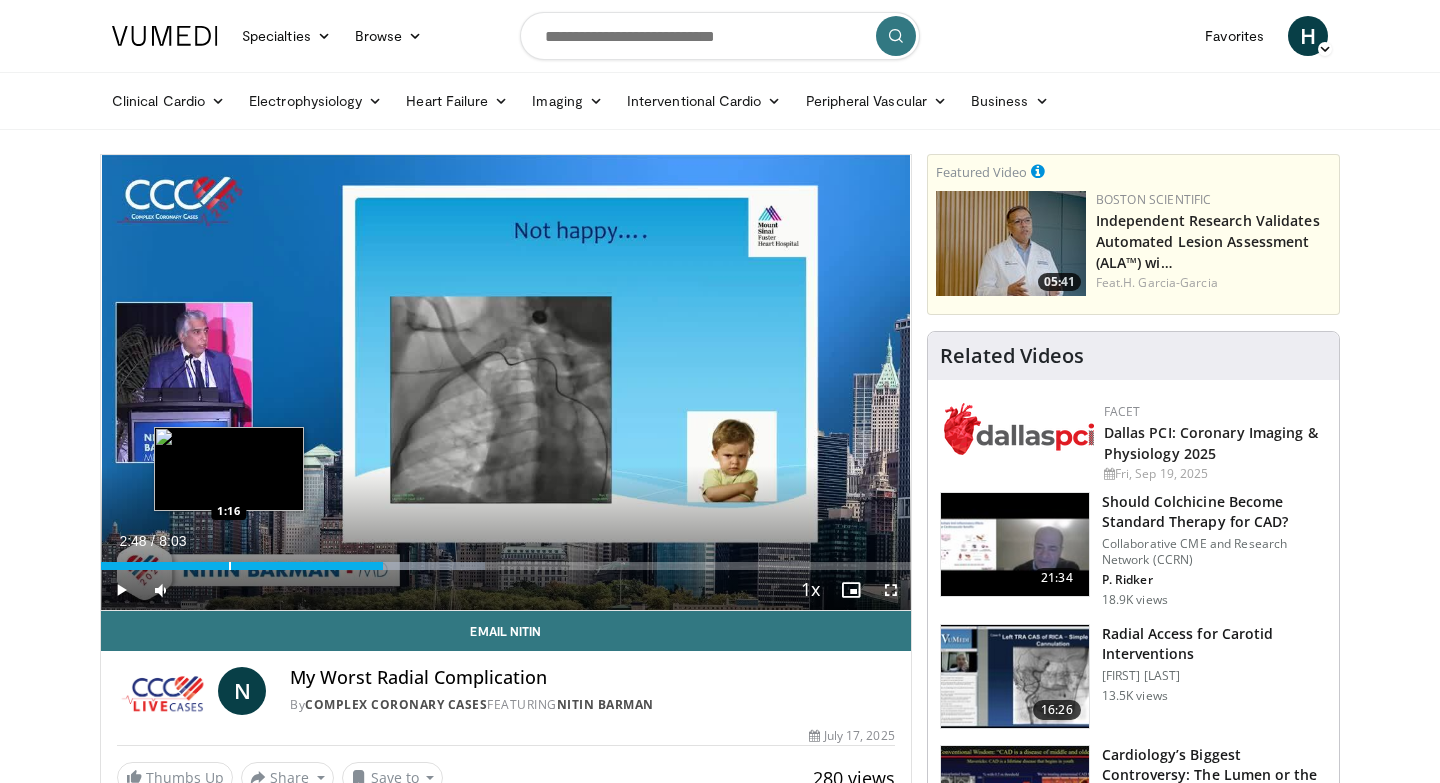 click at bounding box center (230, 566) 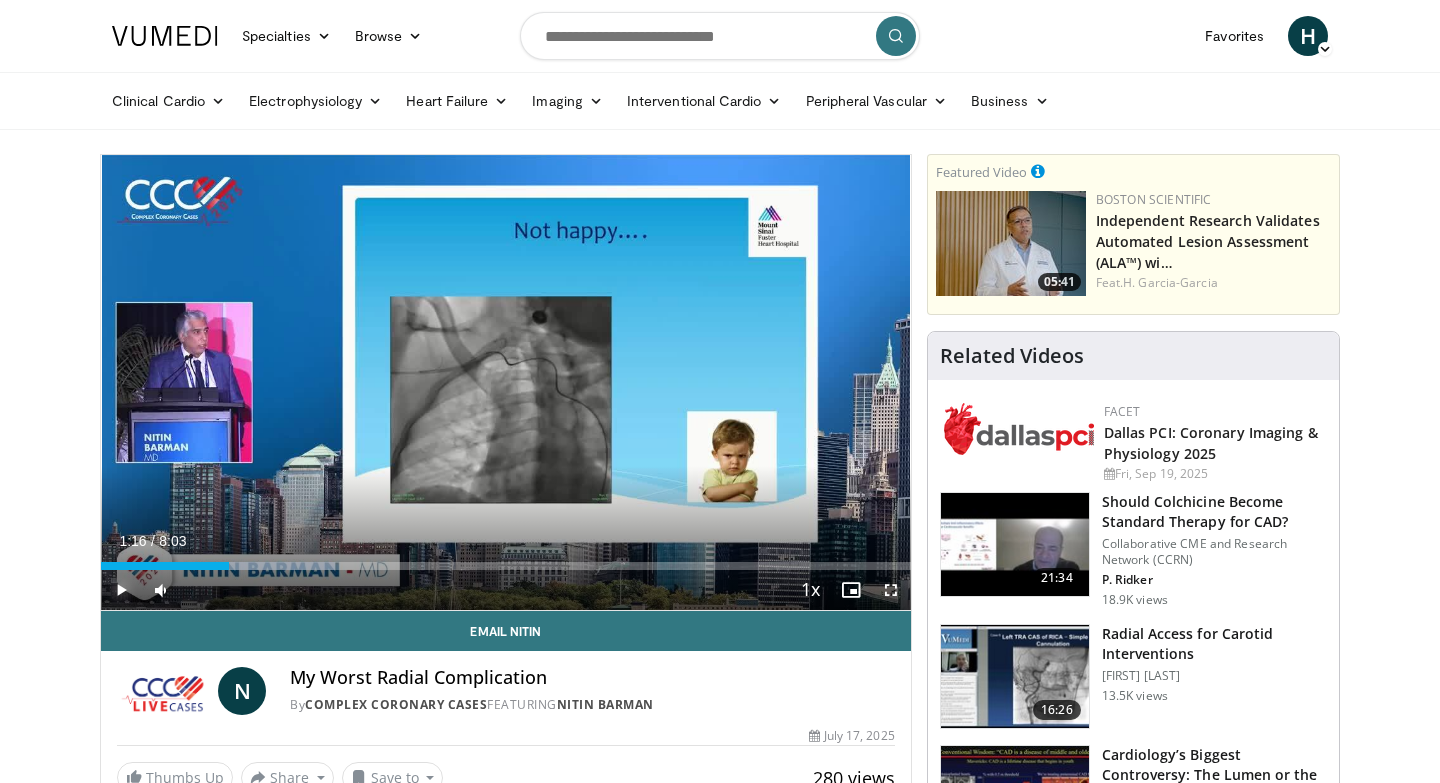click at bounding box center [121, 590] 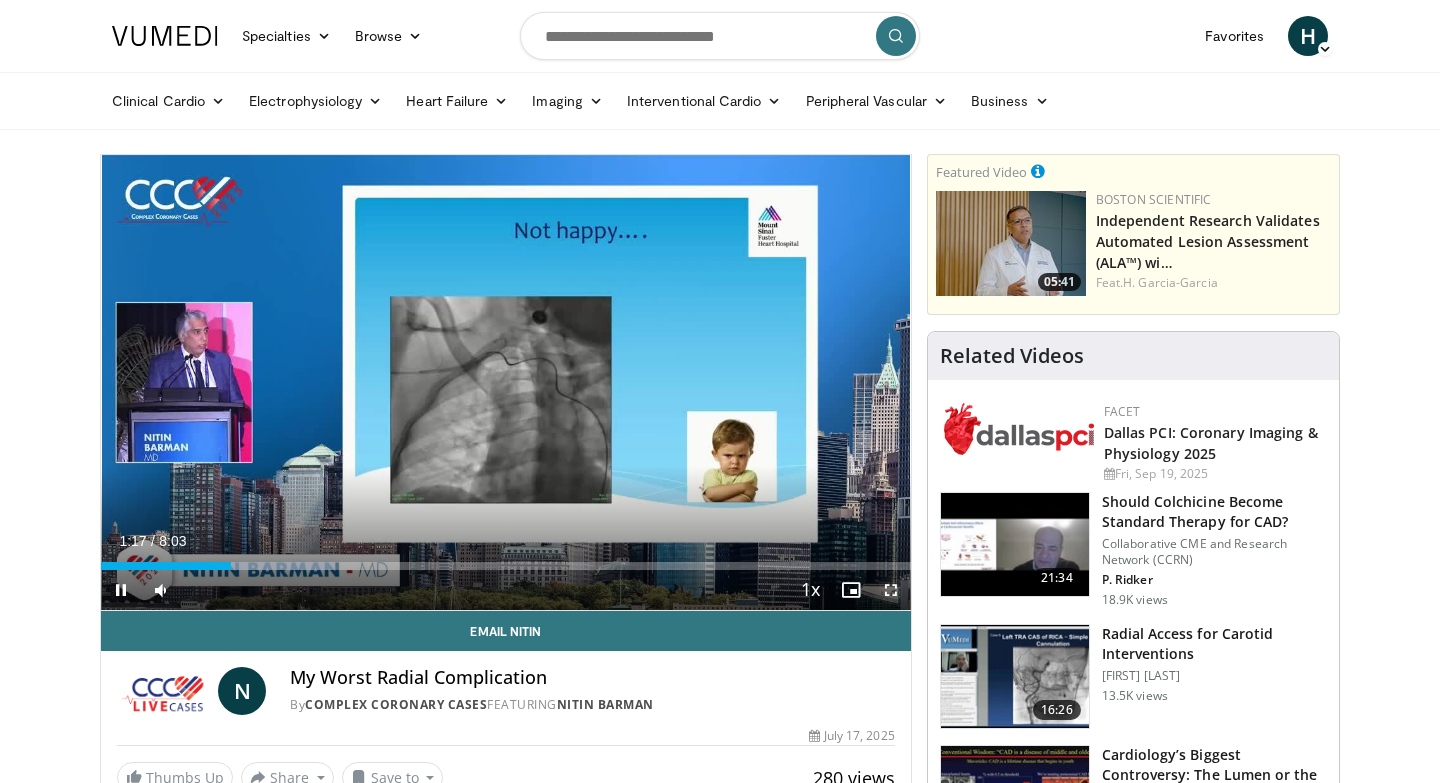 click at bounding box center [891, 590] 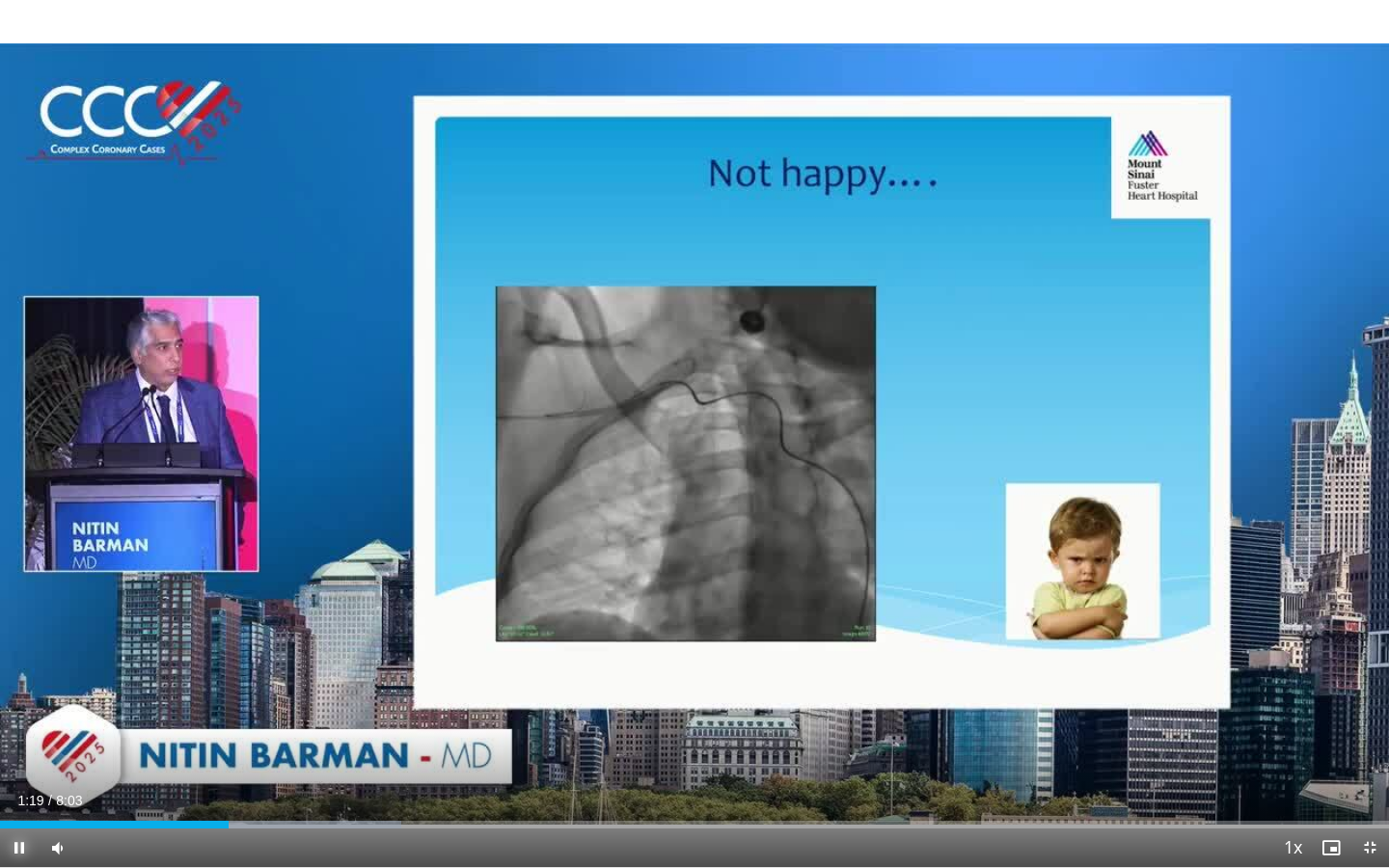 click at bounding box center (19, 848) 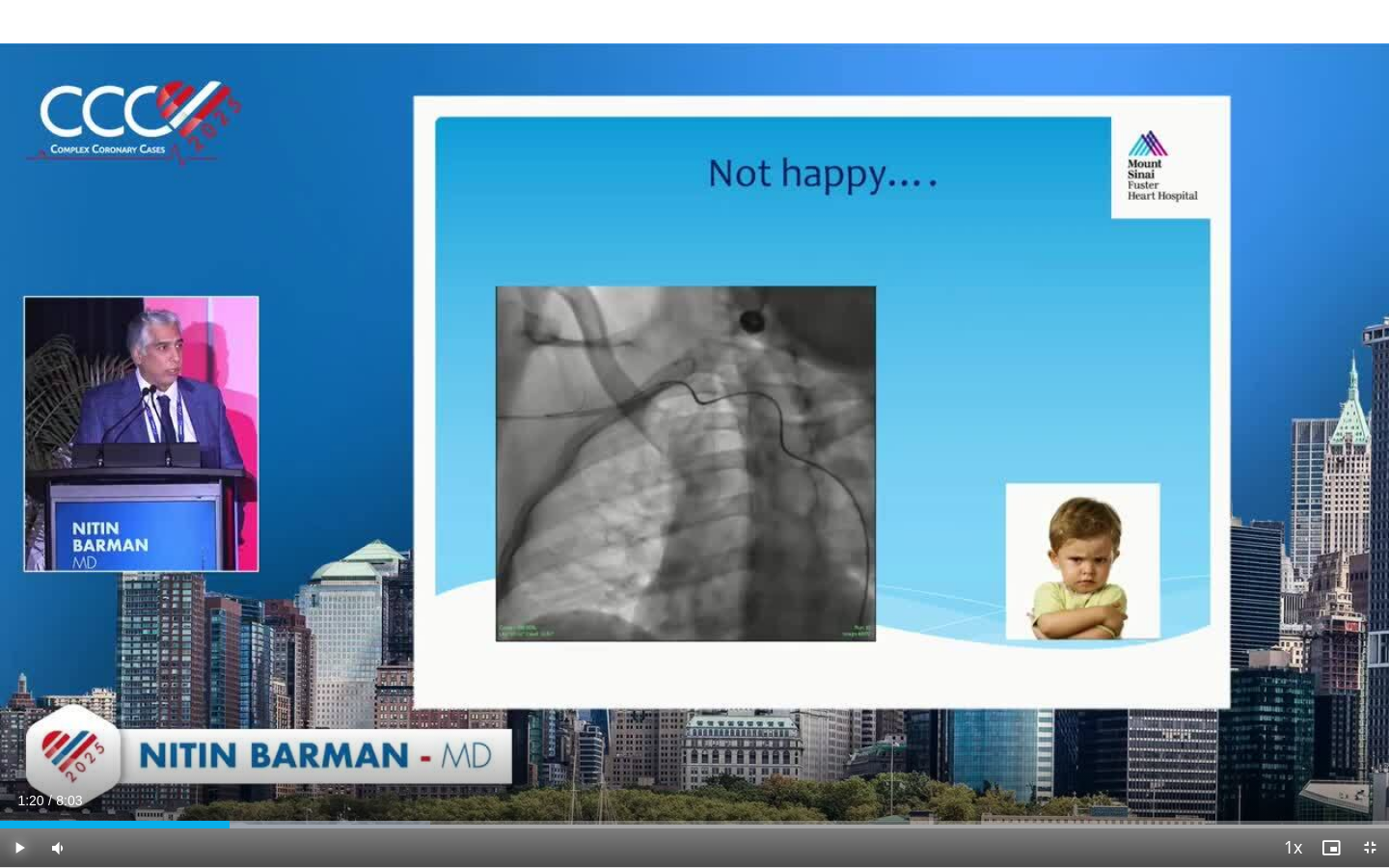 click at bounding box center [19, 848] 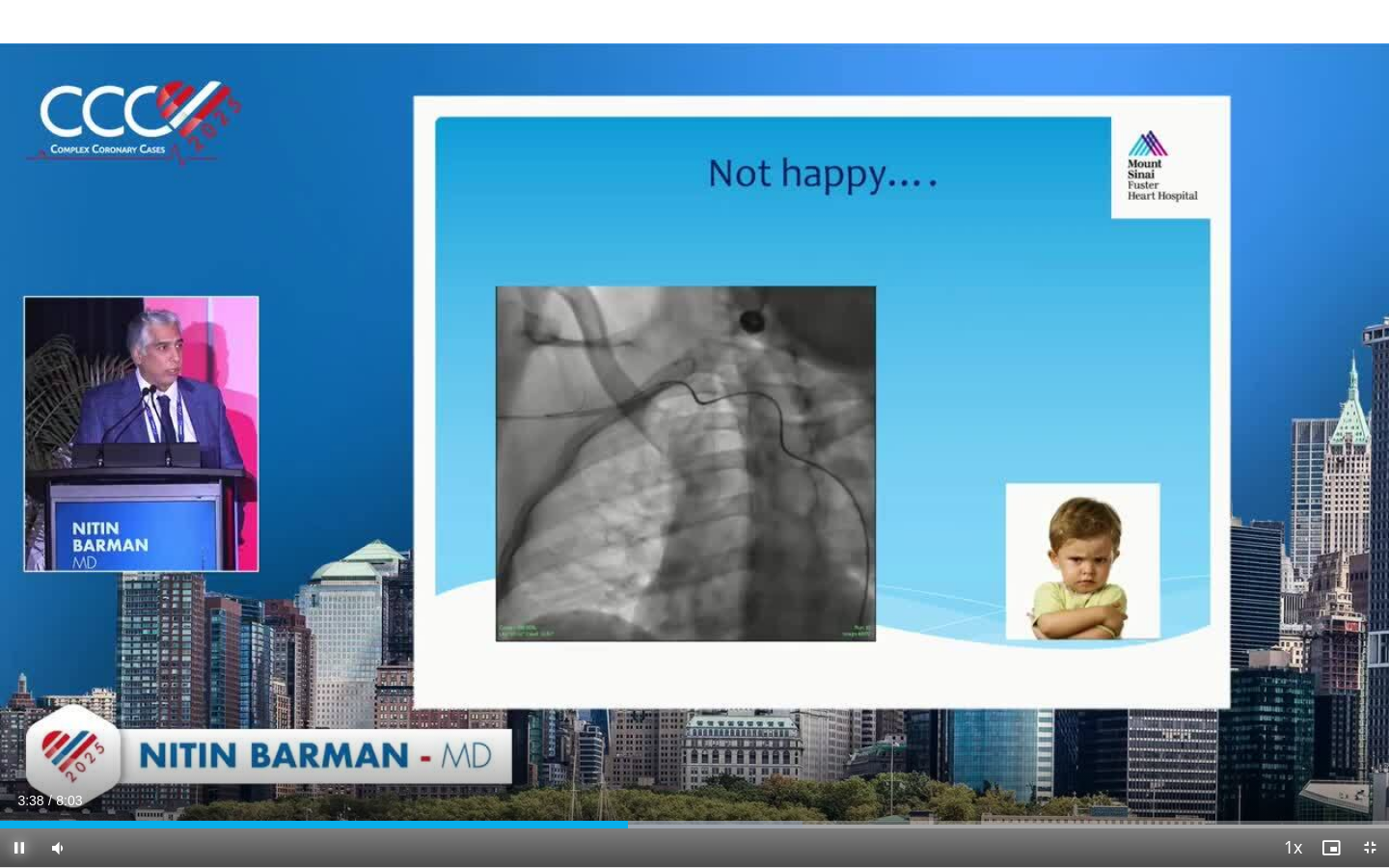 click at bounding box center [19, 848] 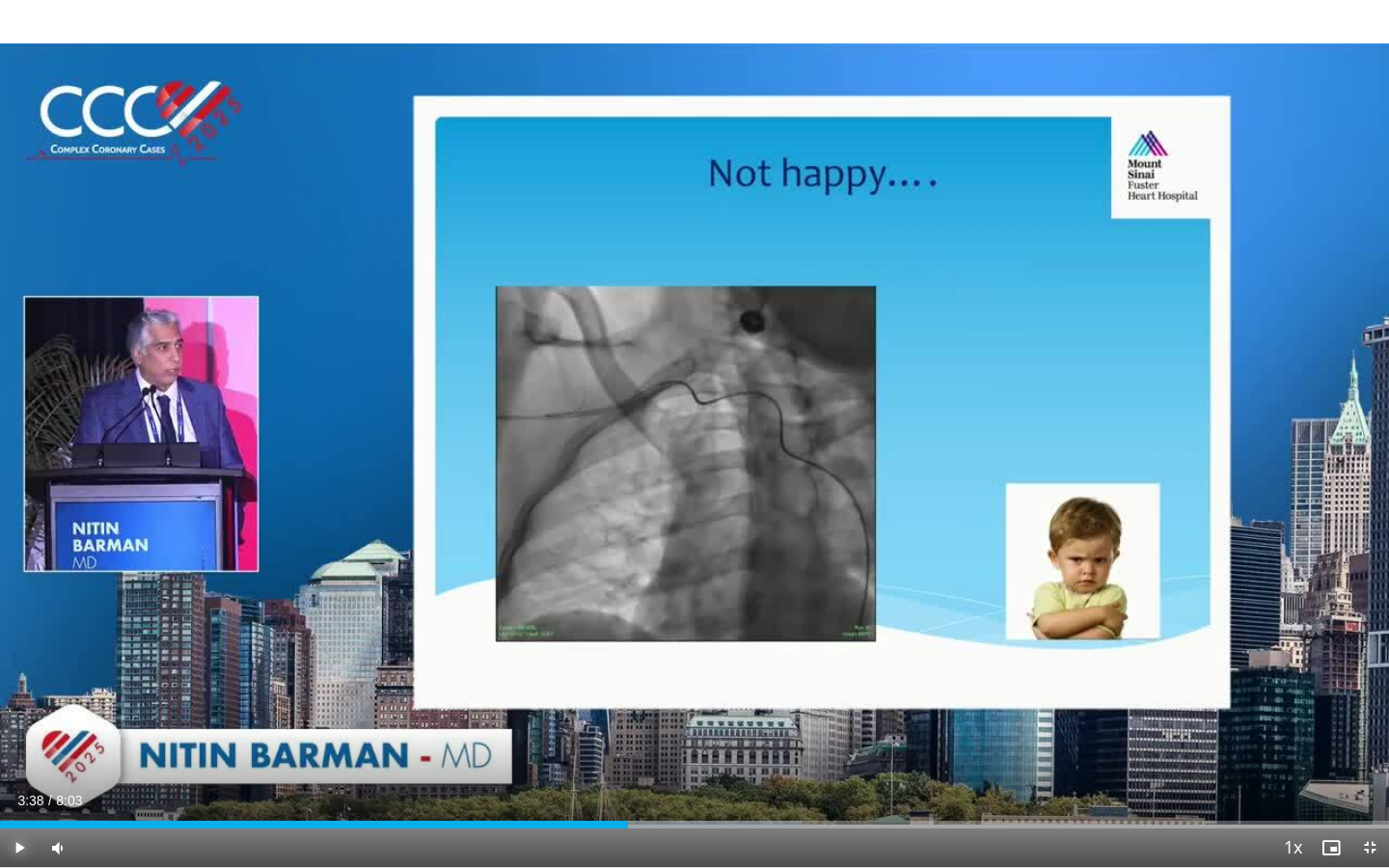 click at bounding box center [19, 848] 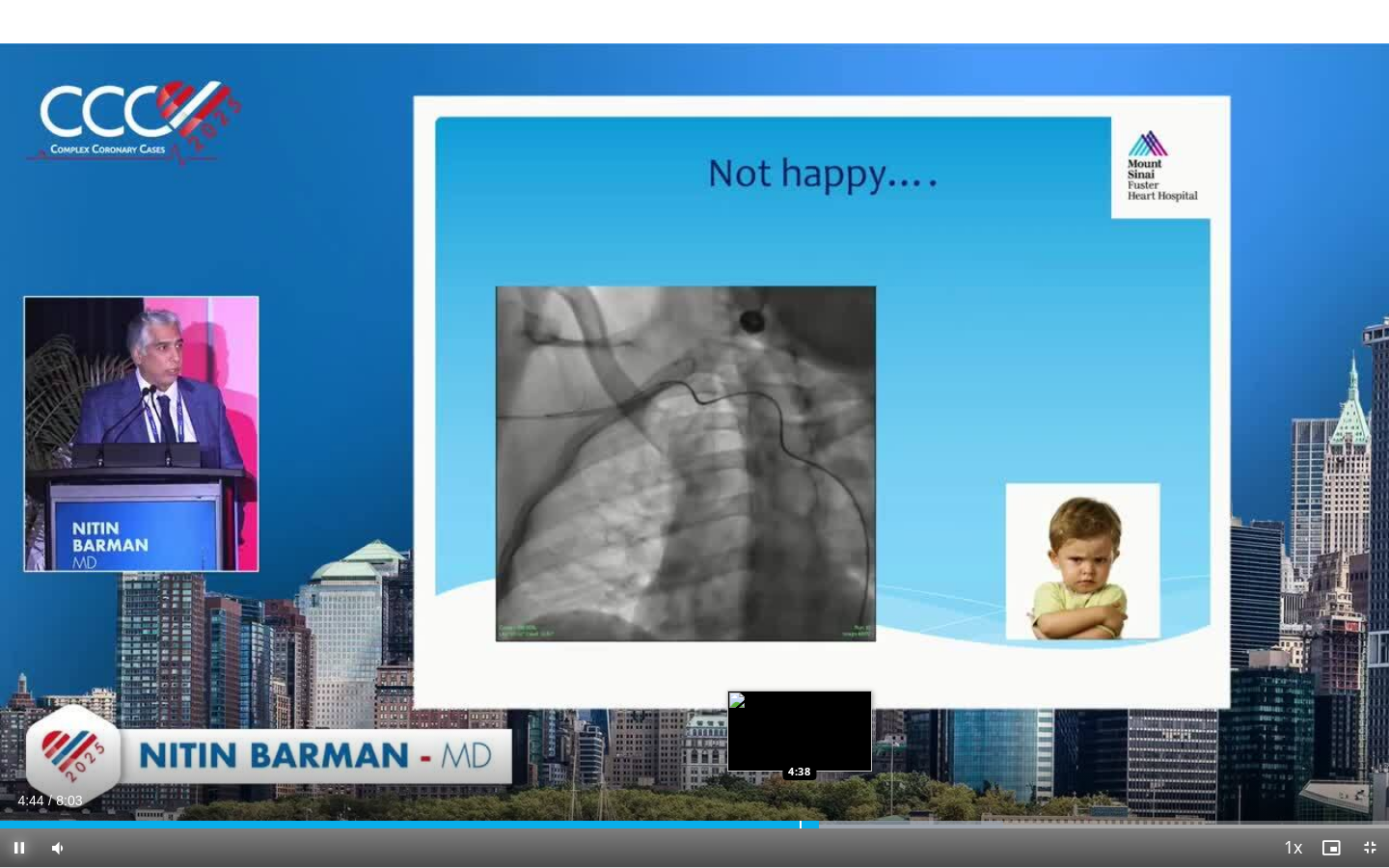click on "4:44" at bounding box center [409, 825] 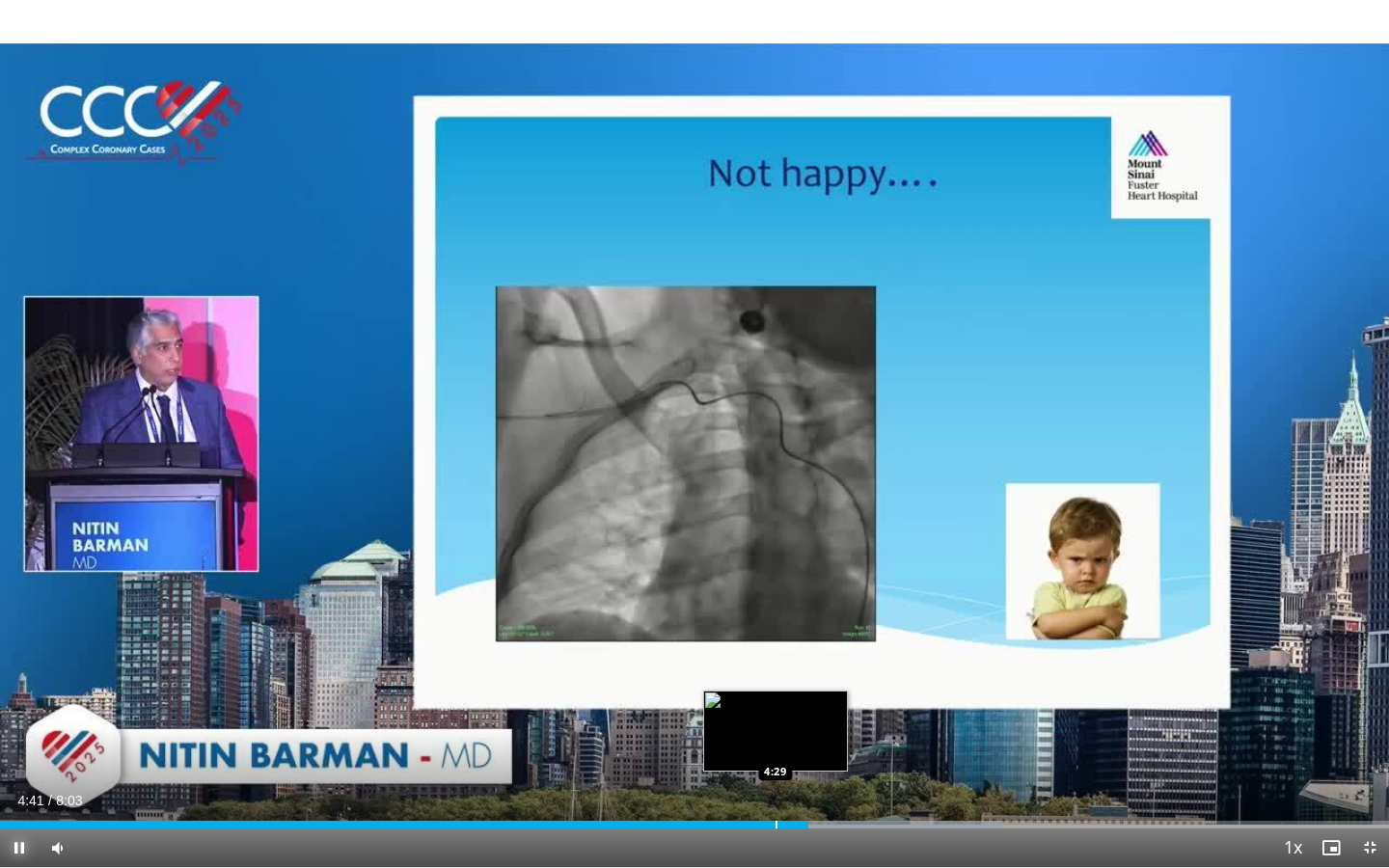 click at bounding box center [776, 825] 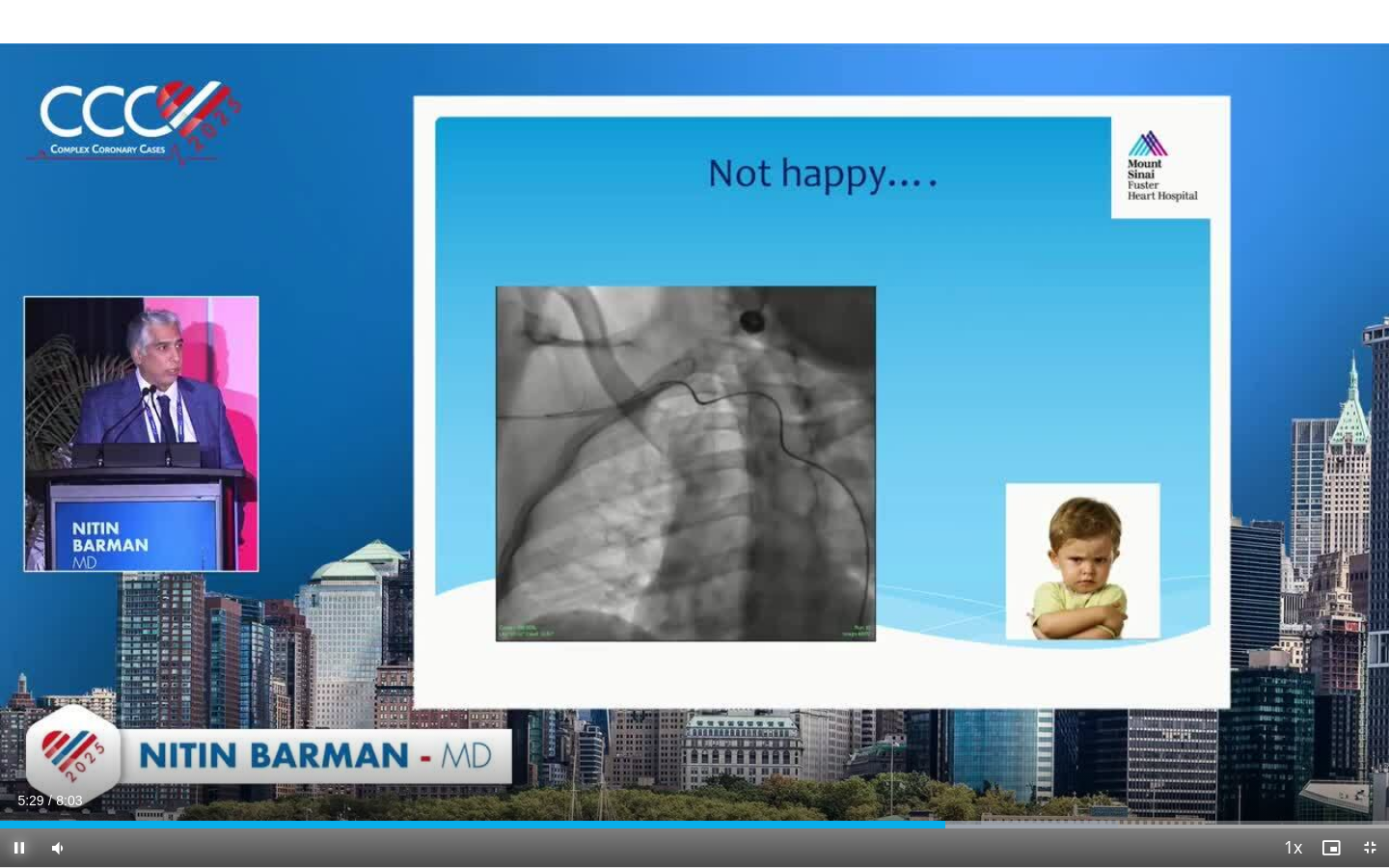 click at bounding box center (19, 848) 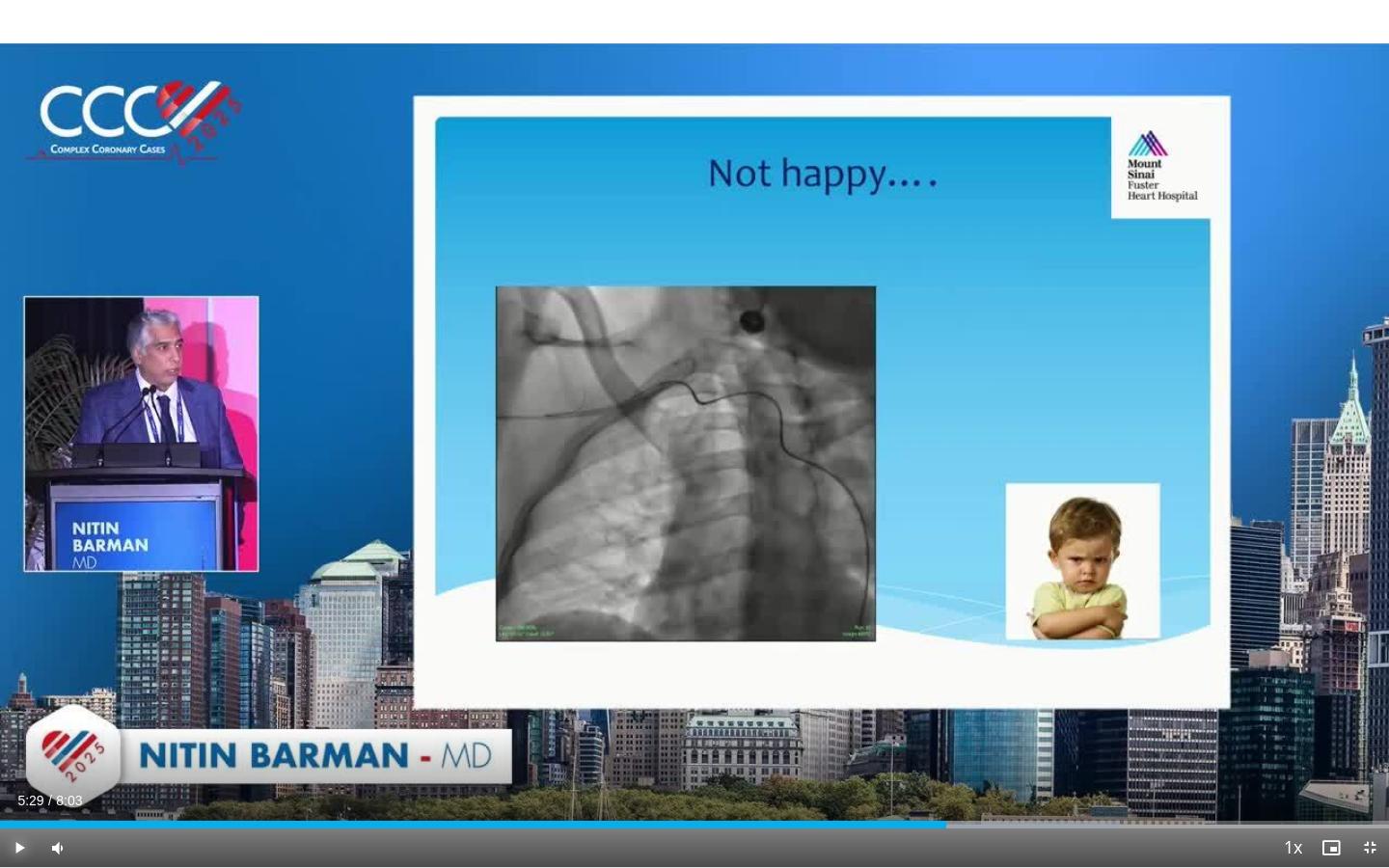 click at bounding box center [19, 848] 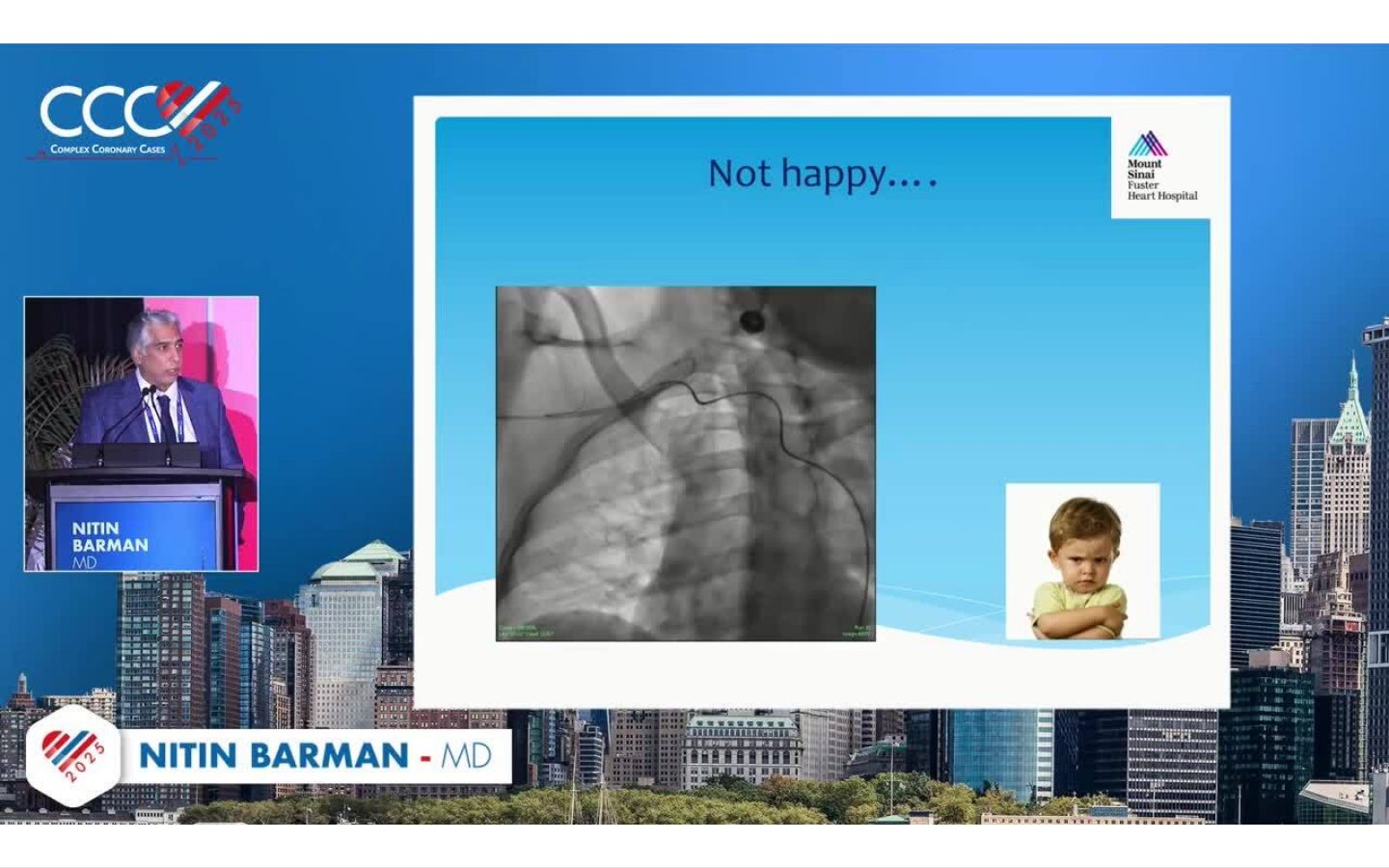 click on "**********" at bounding box center [694, 434] 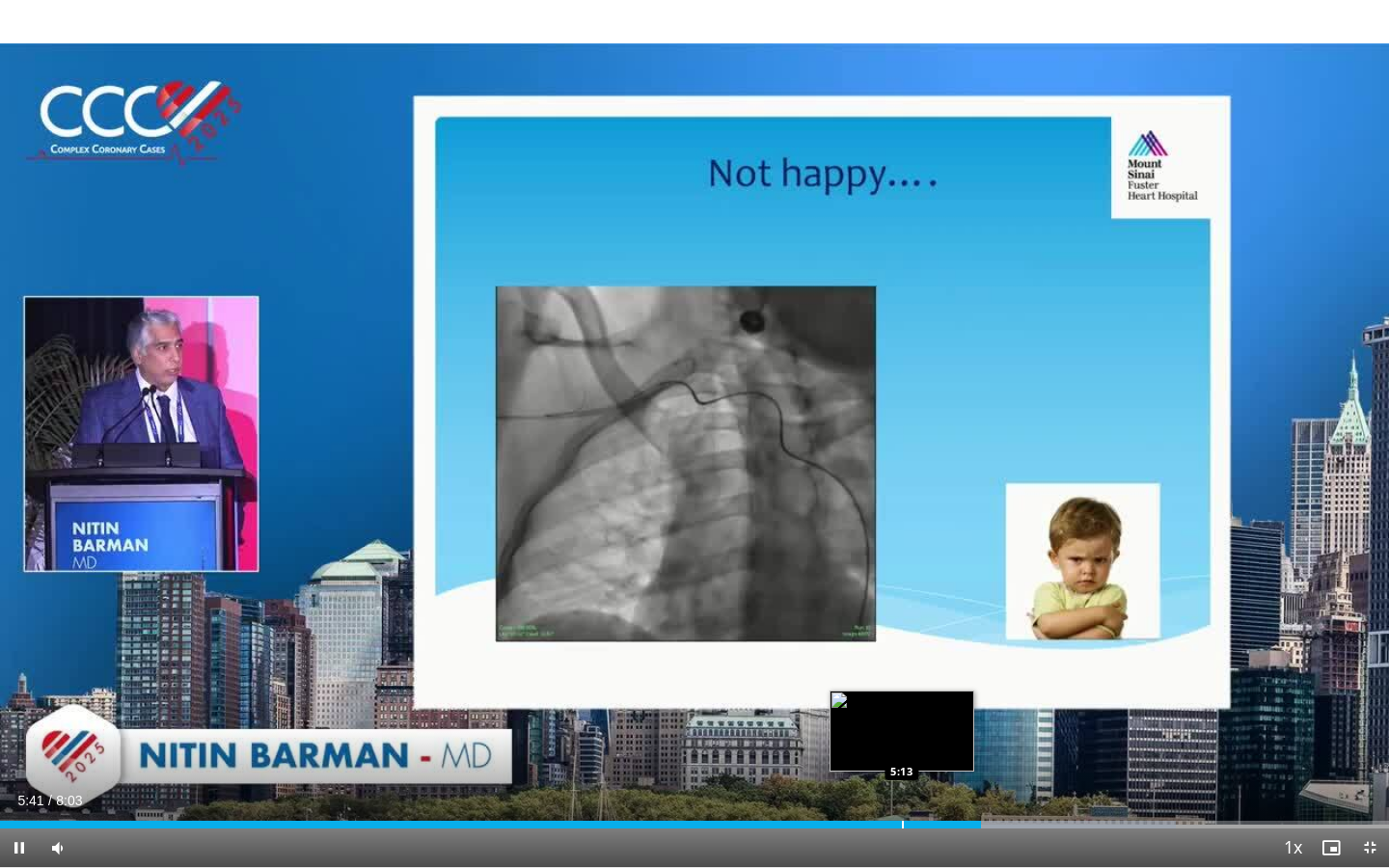 click at bounding box center [903, 825] 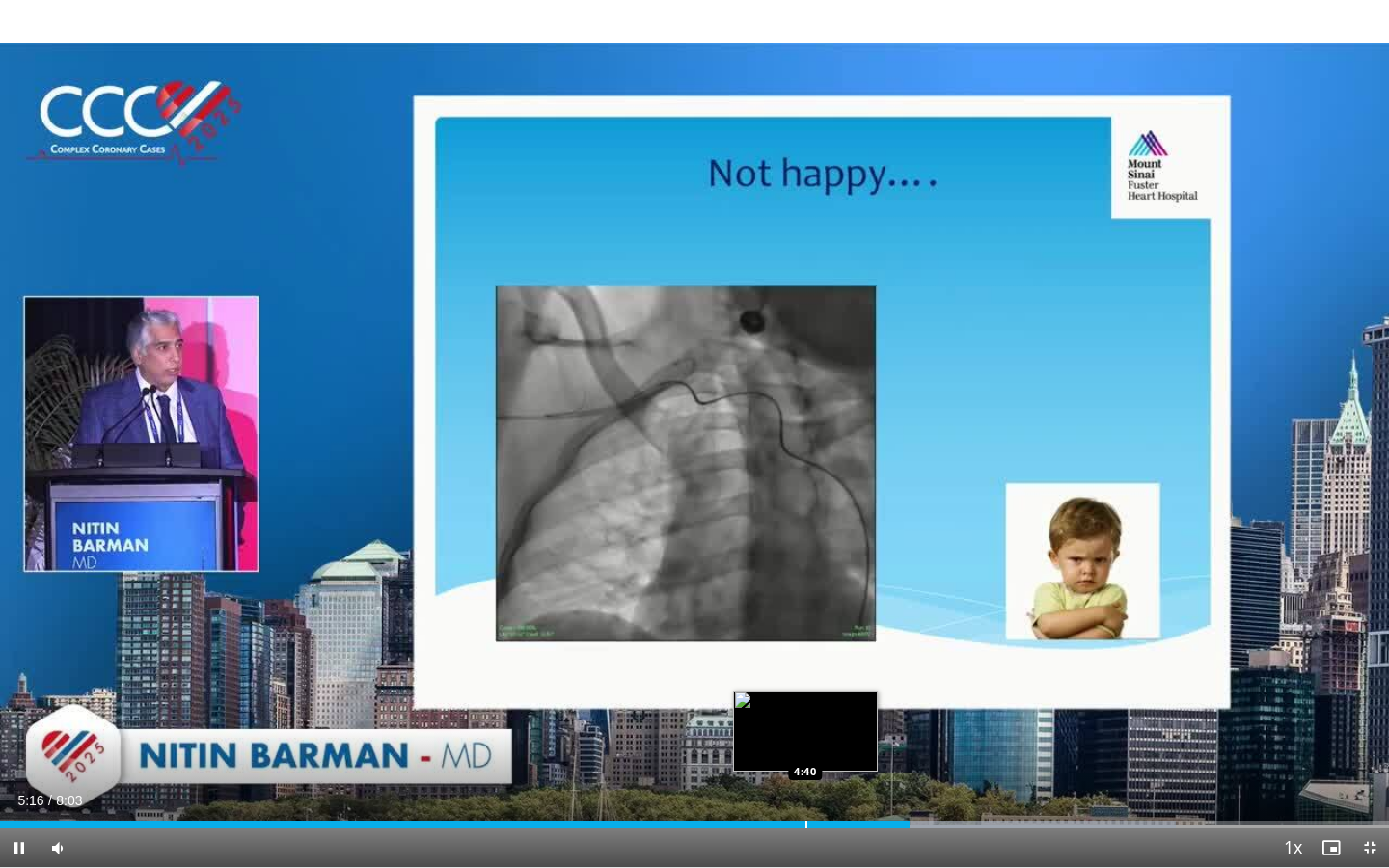 click at bounding box center (806, 825) 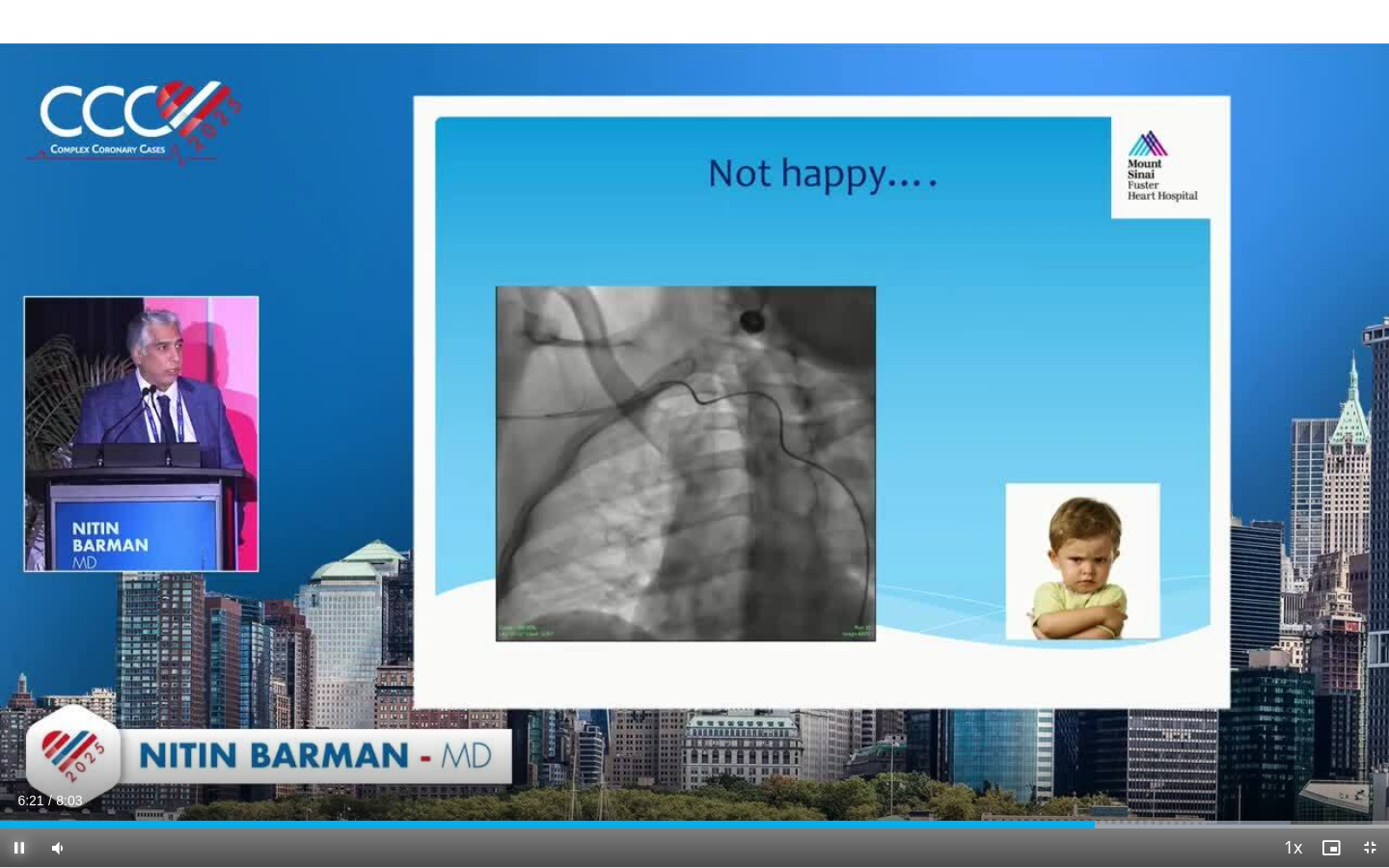 click at bounding box center [19, 848] 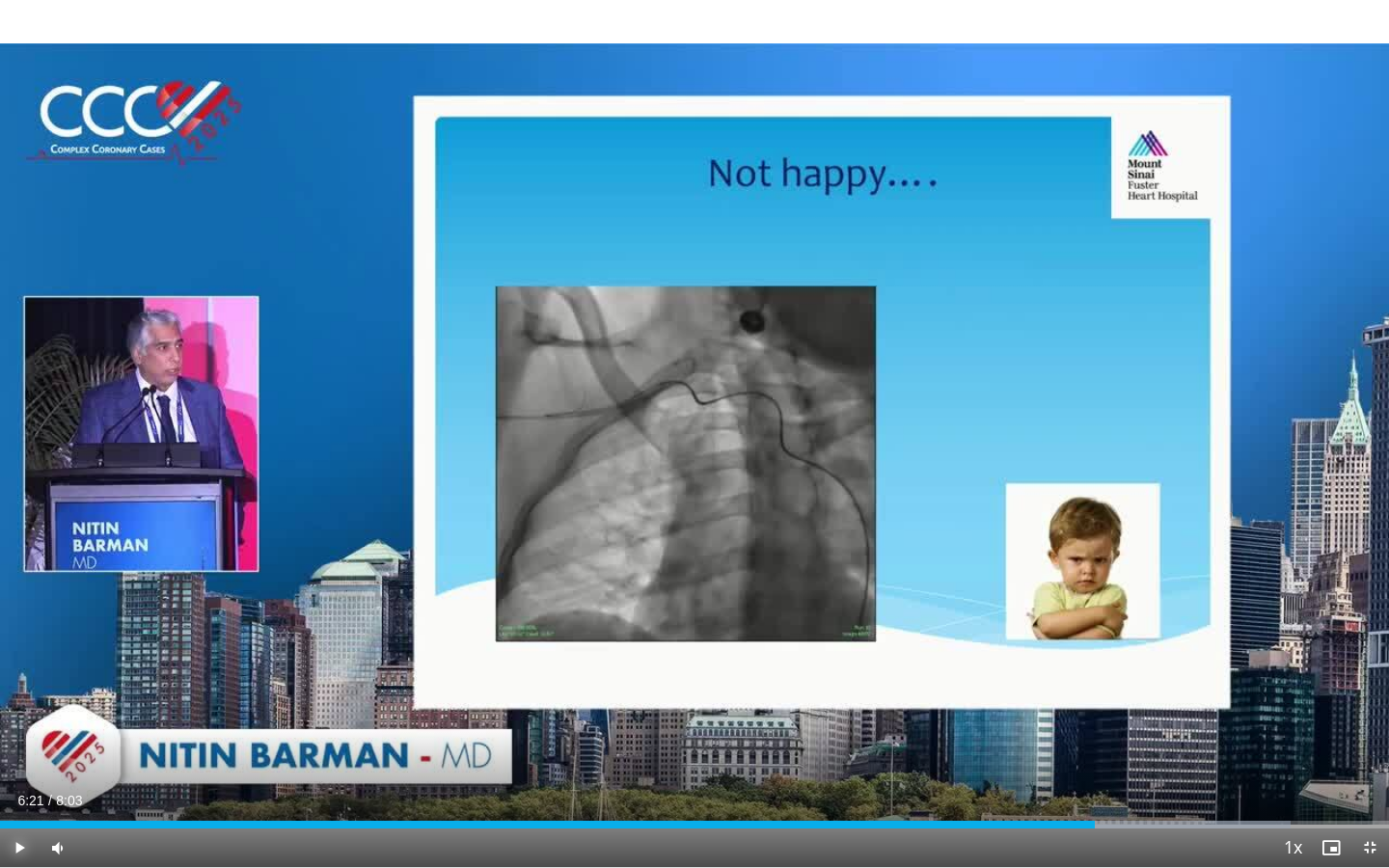 click at bounding box center (19, 848) 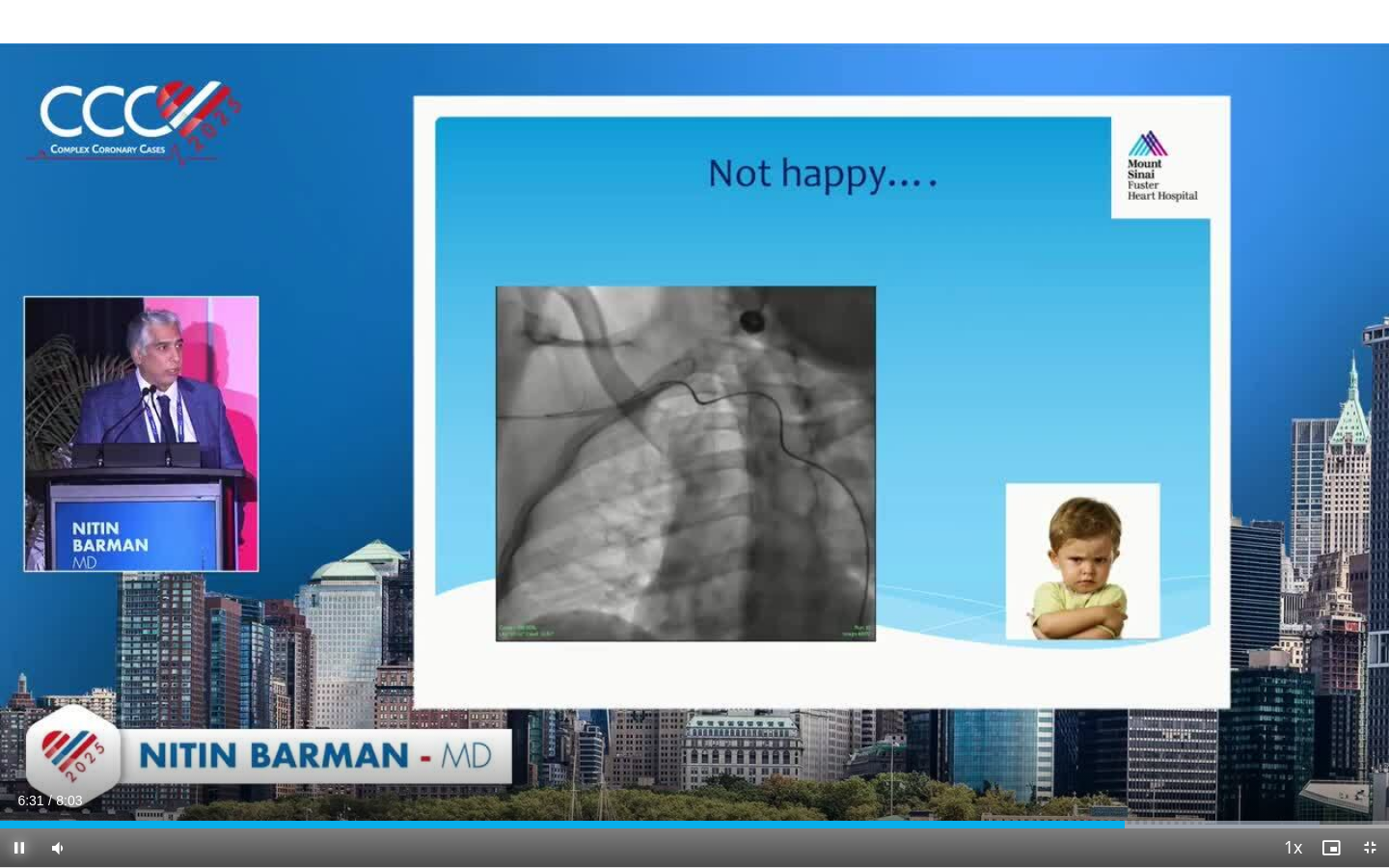 click at bounding box center (19, 848) 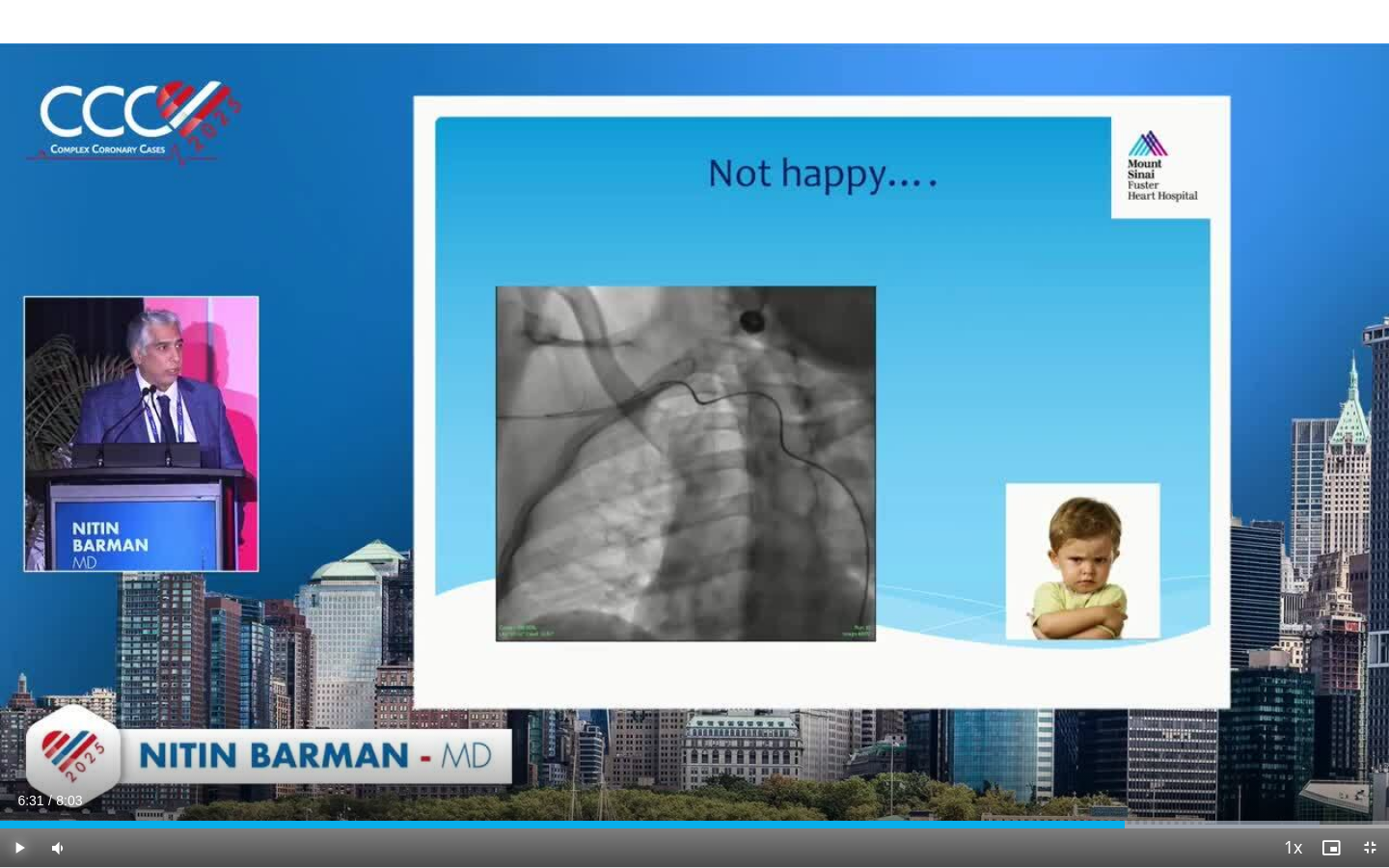 click at bounding box center [19, 848] 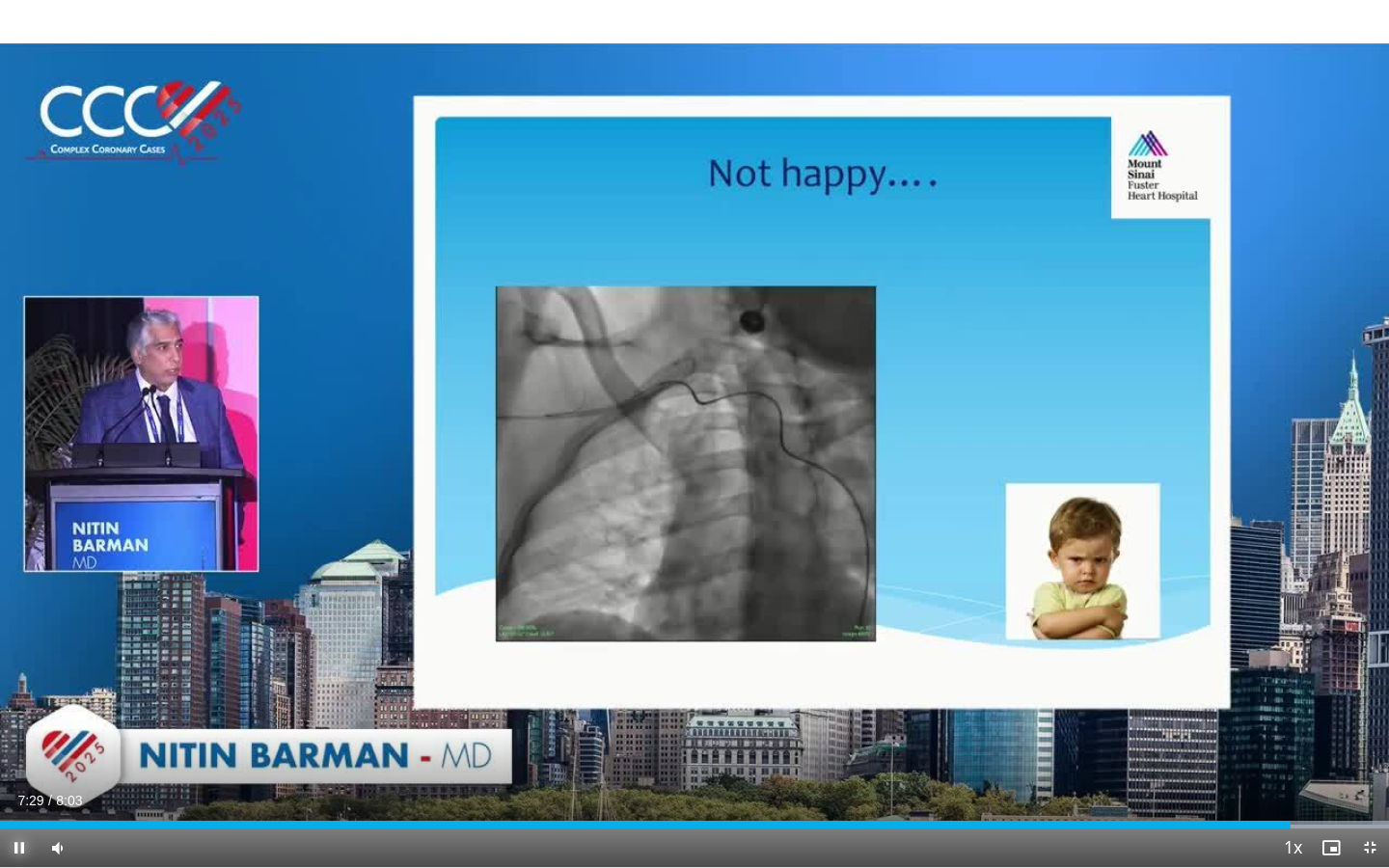 click at bounding box center [19, 848] 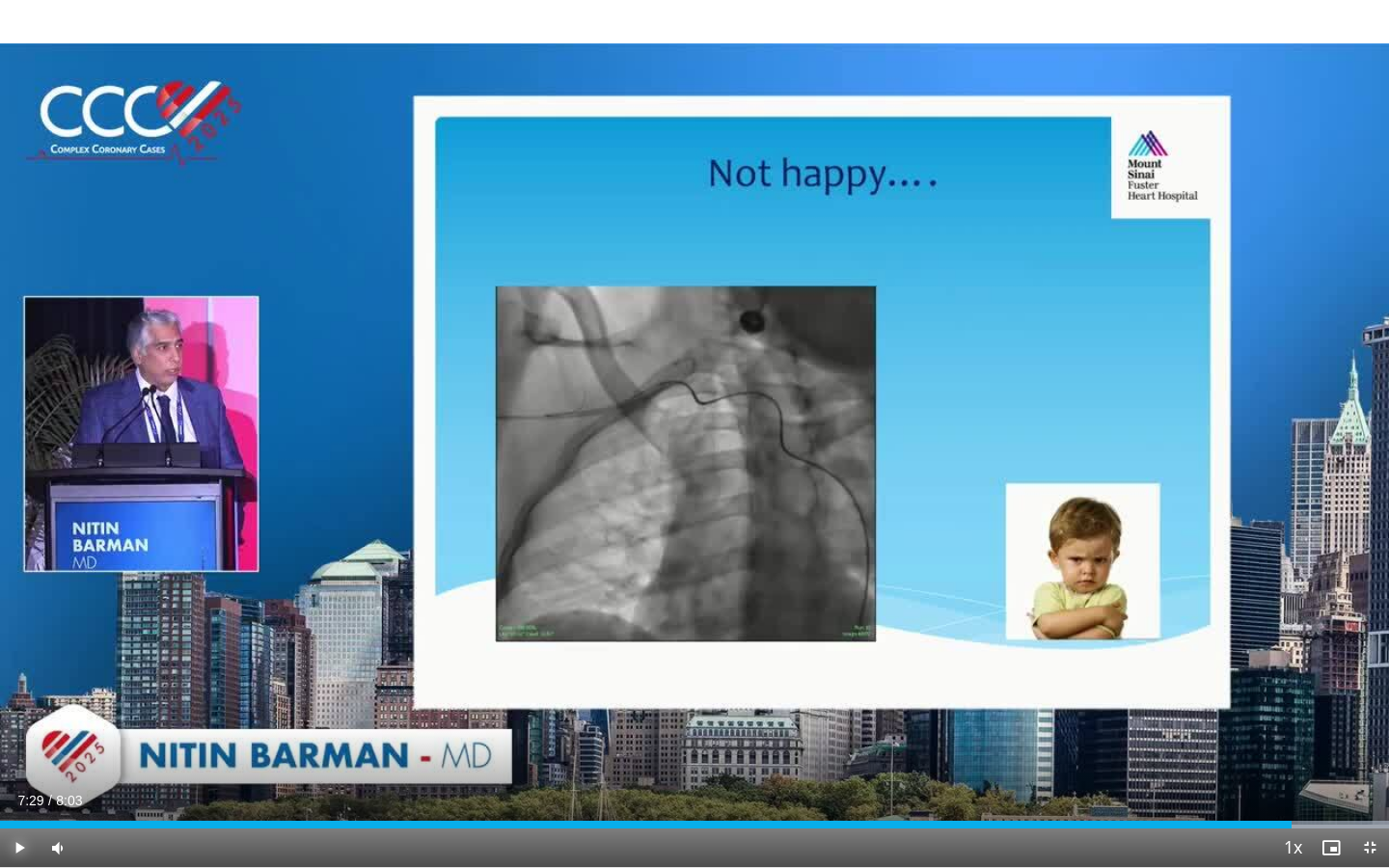 click at bounding box center [19, 848] 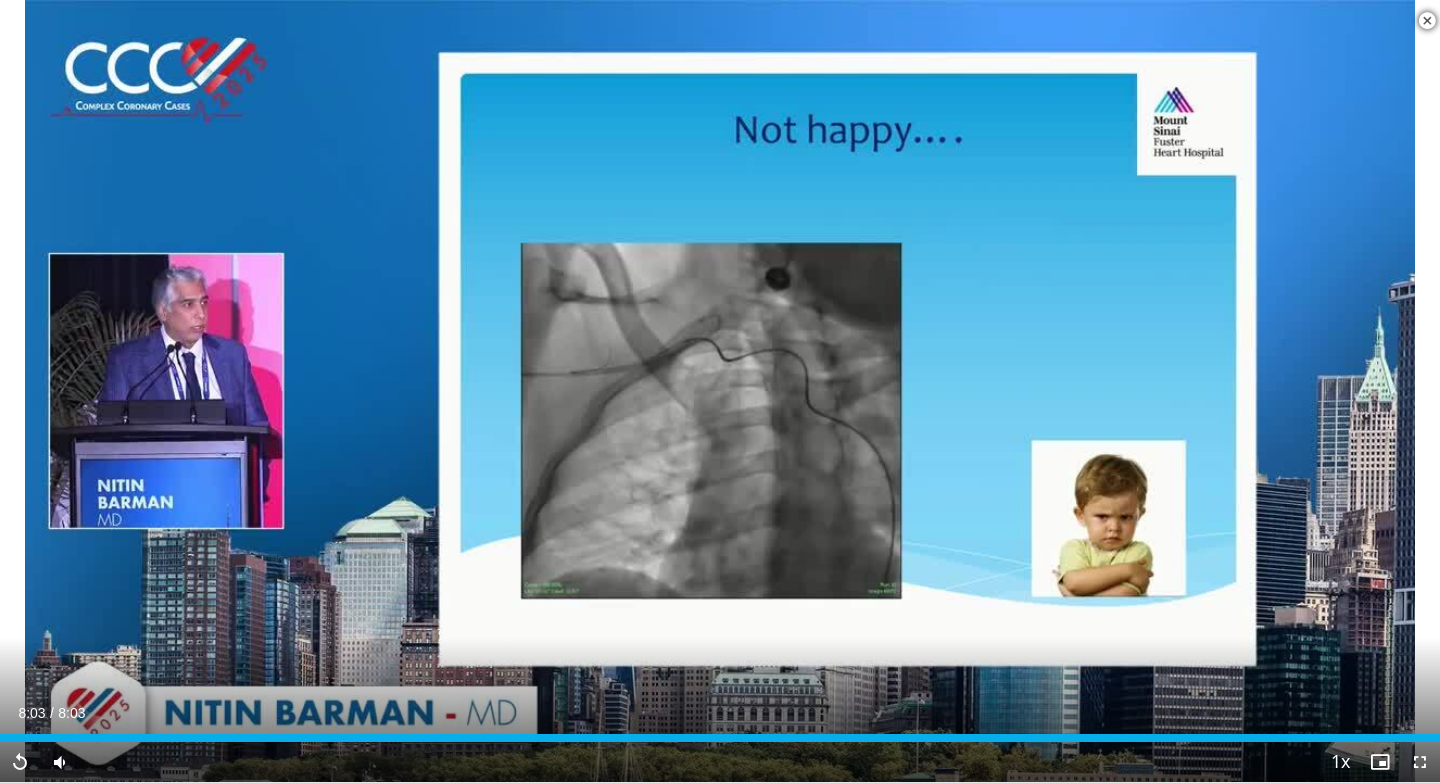 scroll, scrollTop: 263, scrollLeft: 0, axis: vertical 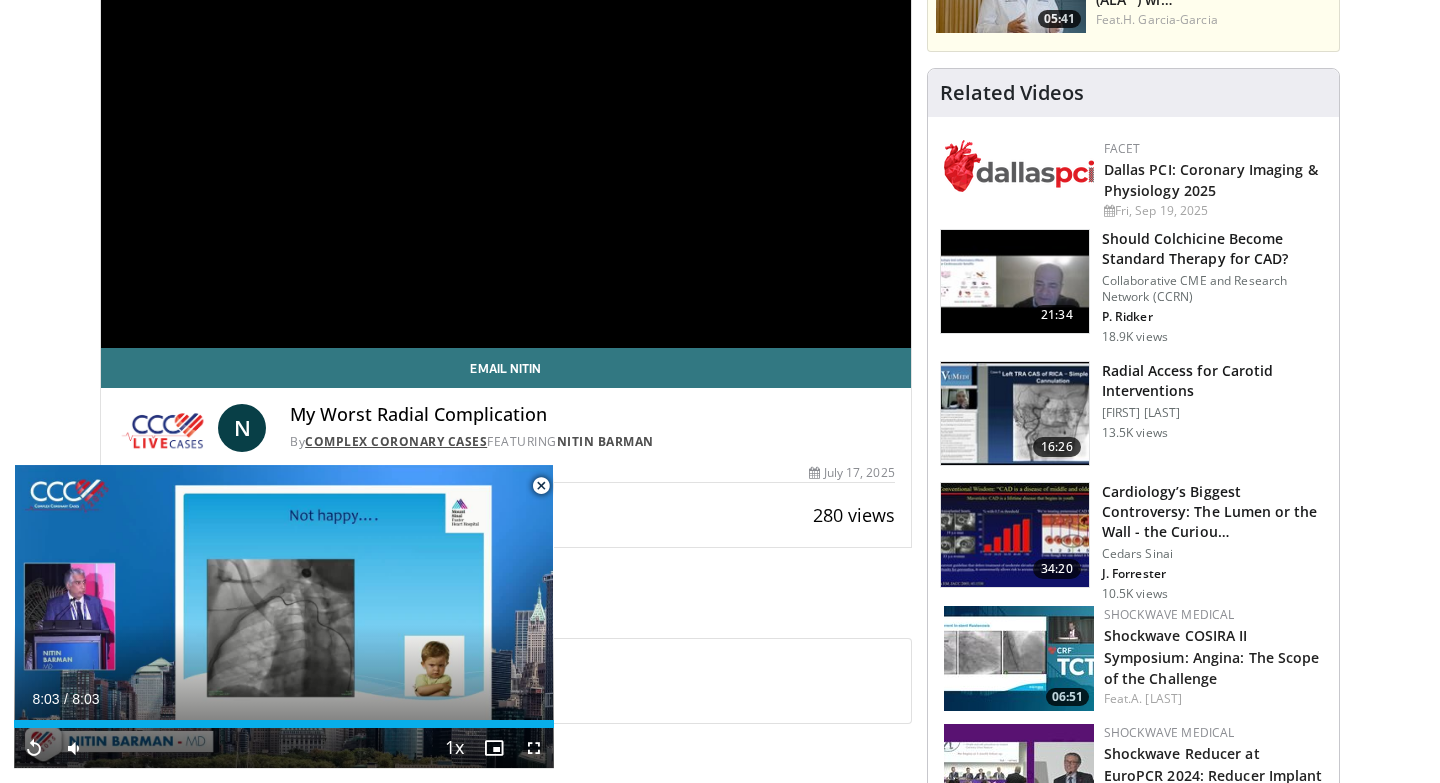 click on "Complex Coronary Cases" at bounding box center (396, 441) 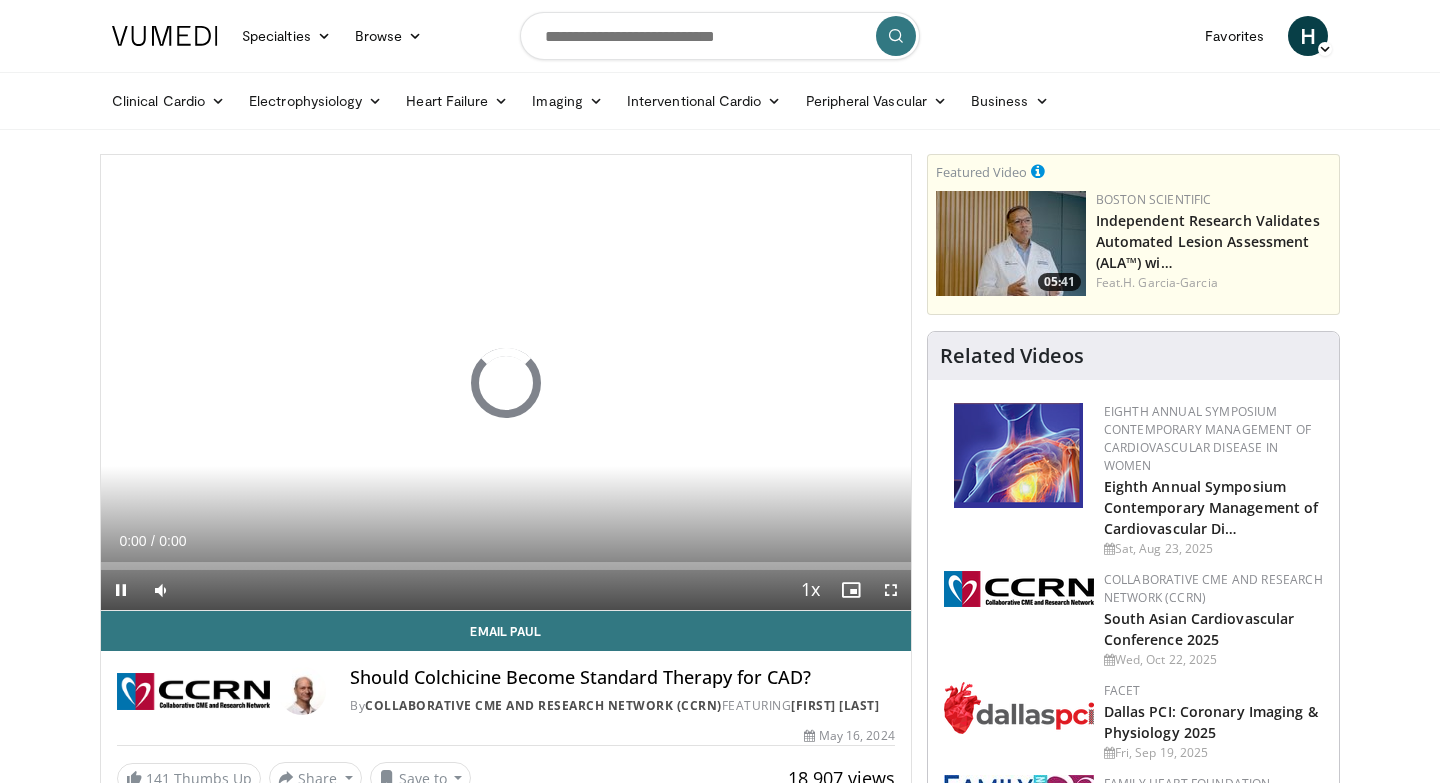 scroll, scrollTop: 0, scrollLeft: 0, axis: both 